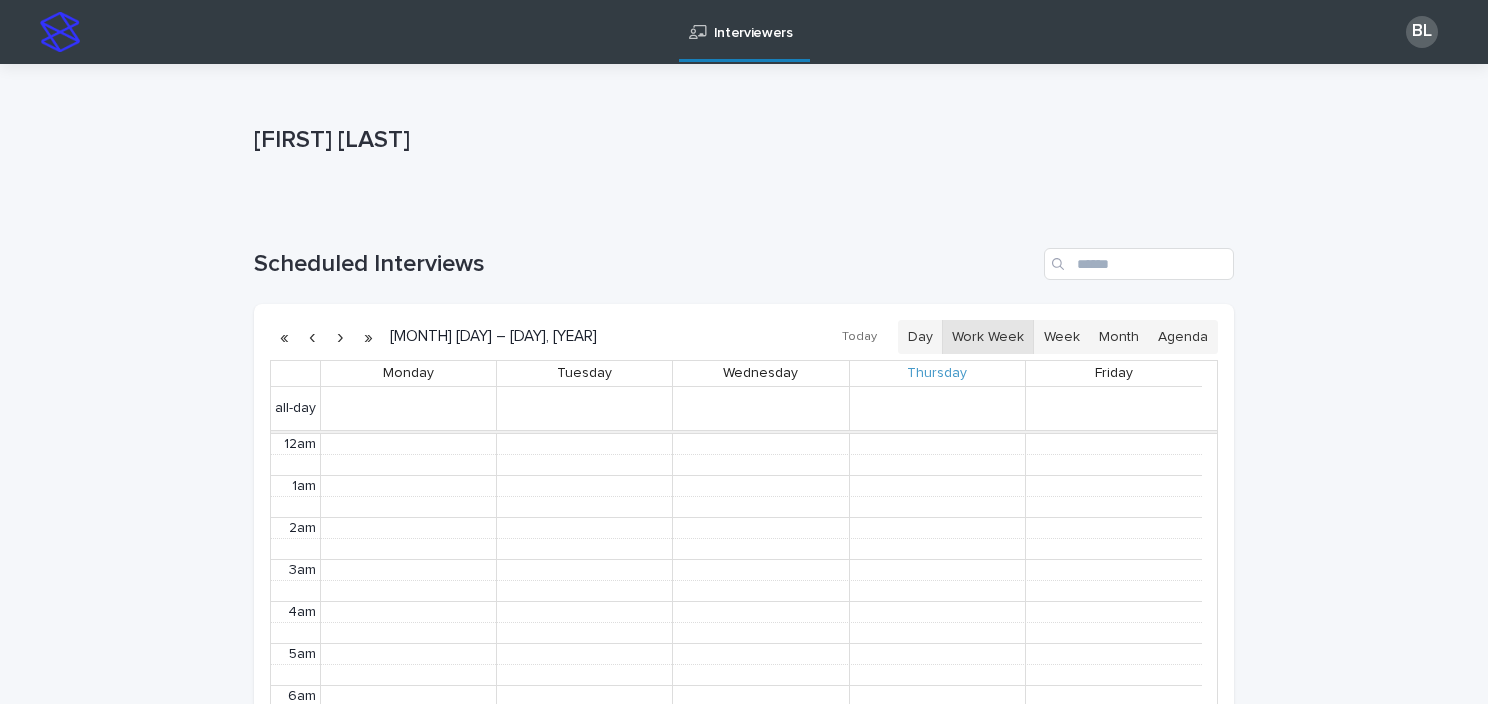 scroll, scrollTop: 0, scrollLeft: 0, axis: both 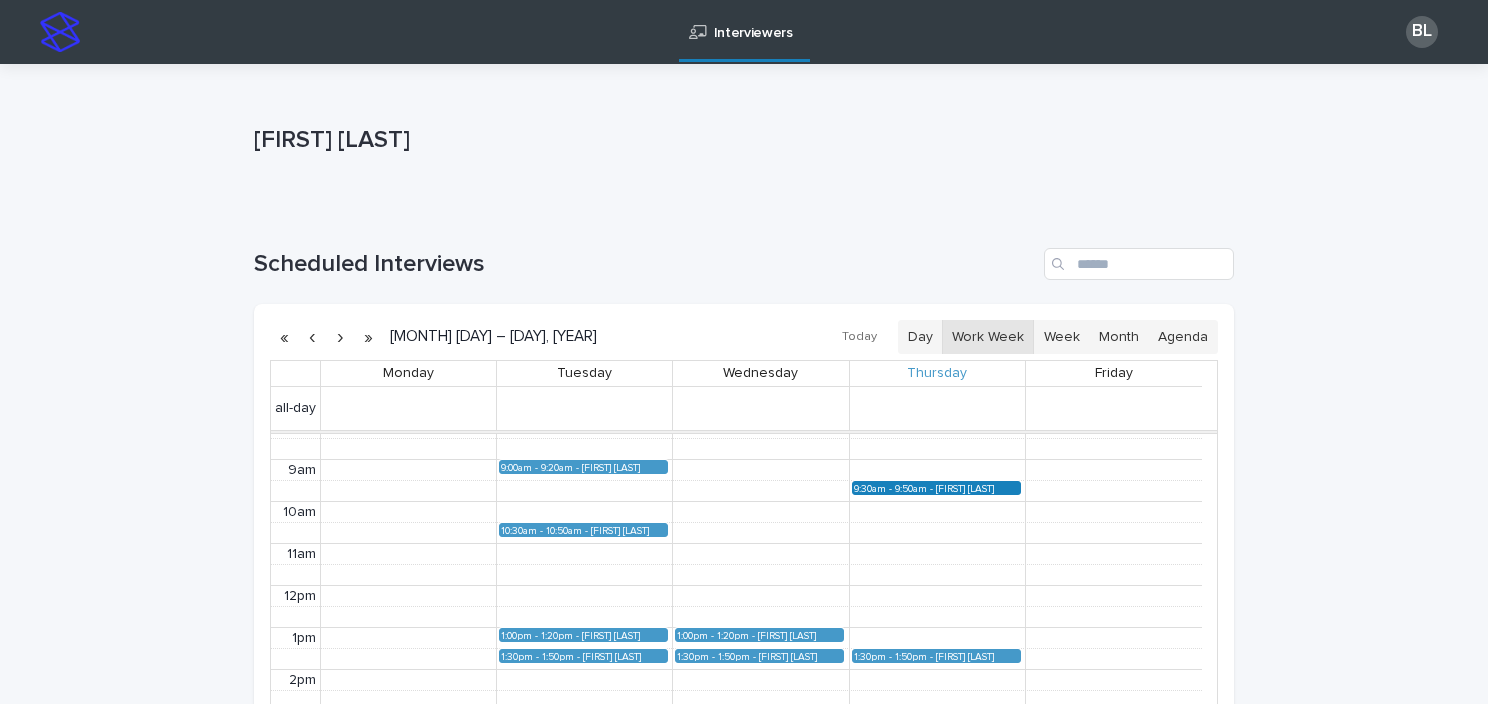 click on "[FIRST] [LAST] (Round 2)" at bounding box center [977, 488] 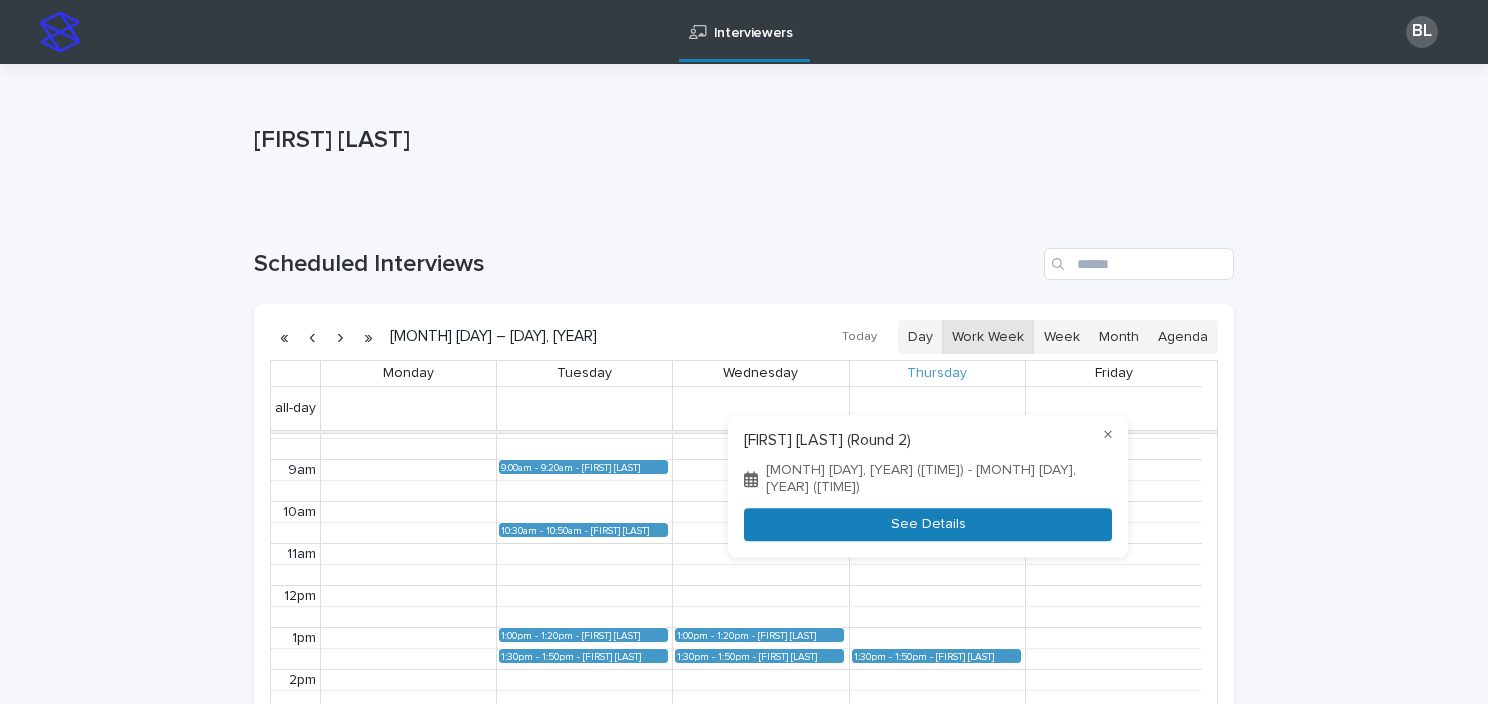 click on "See Details" at bounding box center [928, 524] 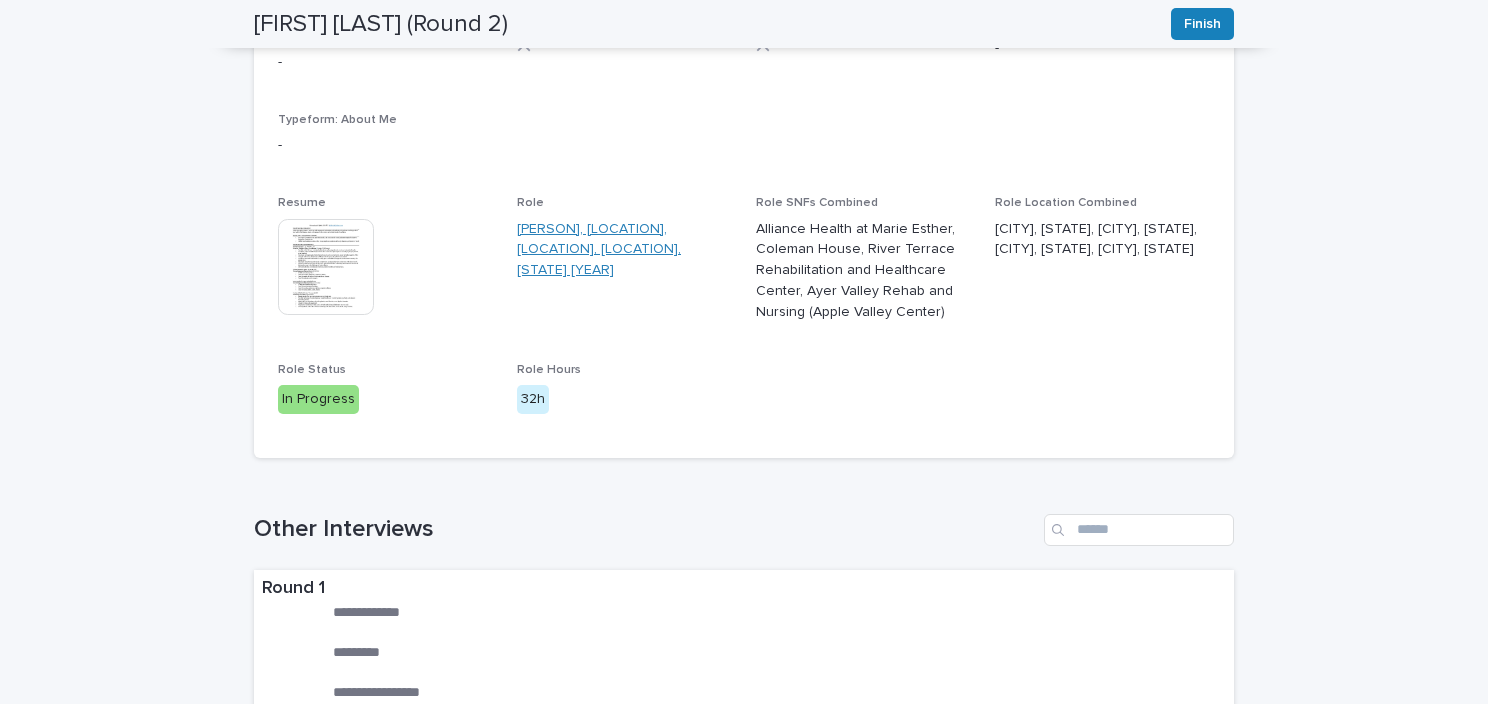 scroll, scrollTop: 200, scrollLeft: 0, axis: vertical 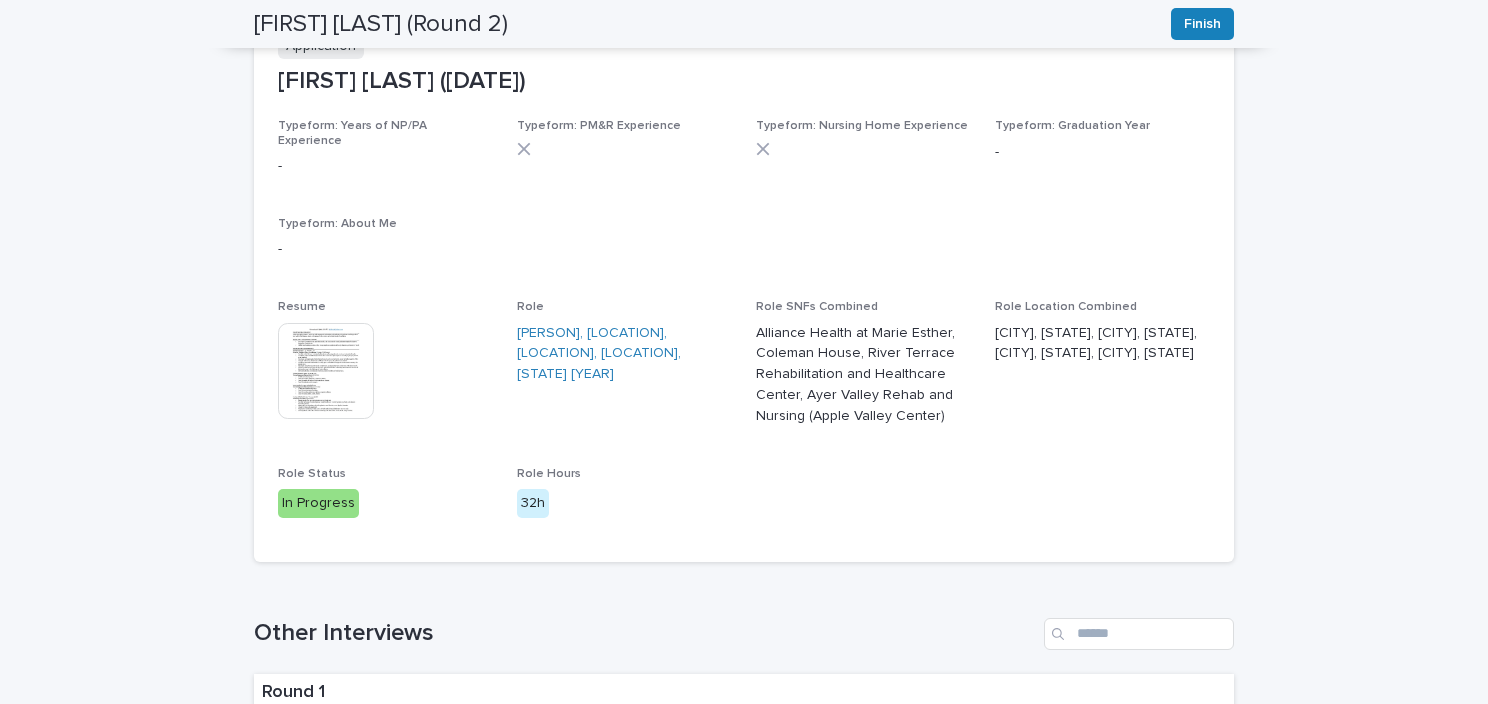 click at bounding box center [326, 371] 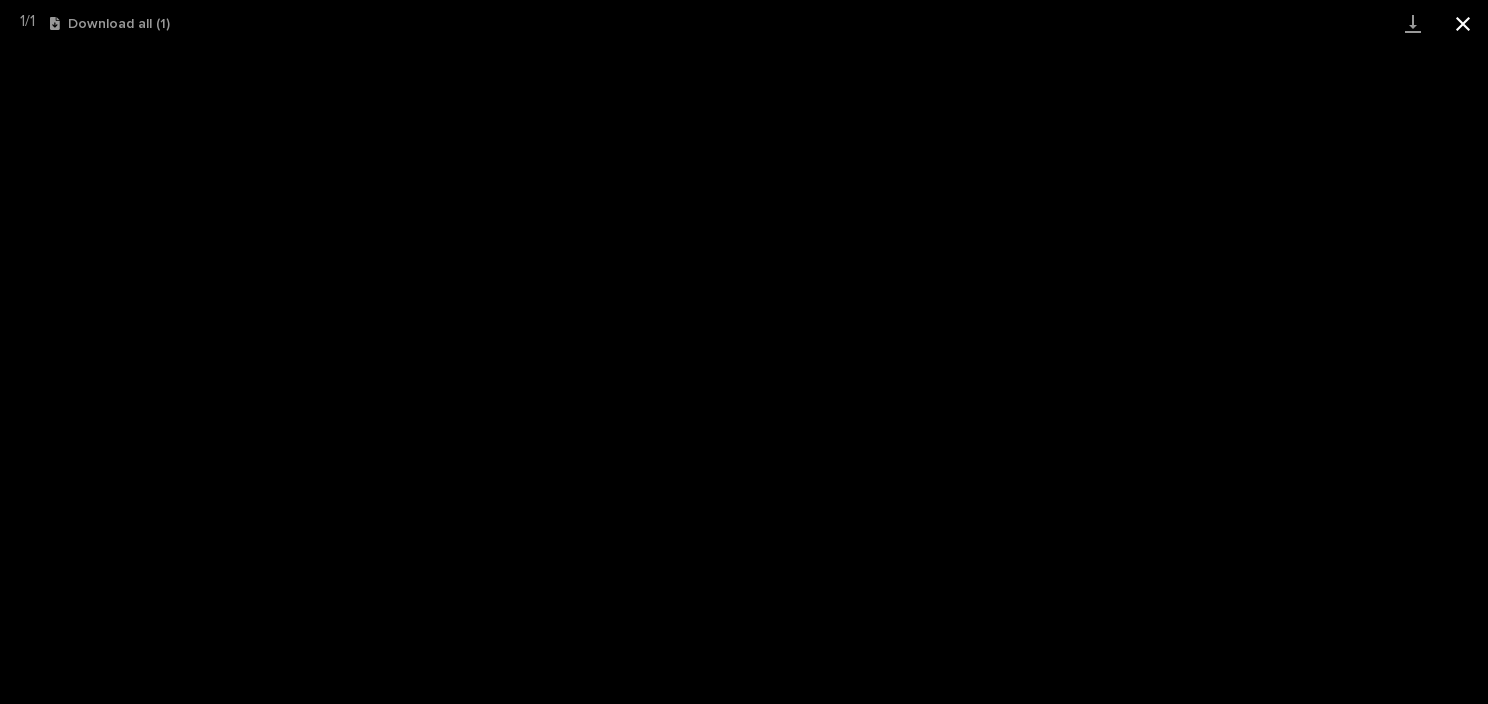 click at bounding box center [1463, 23] 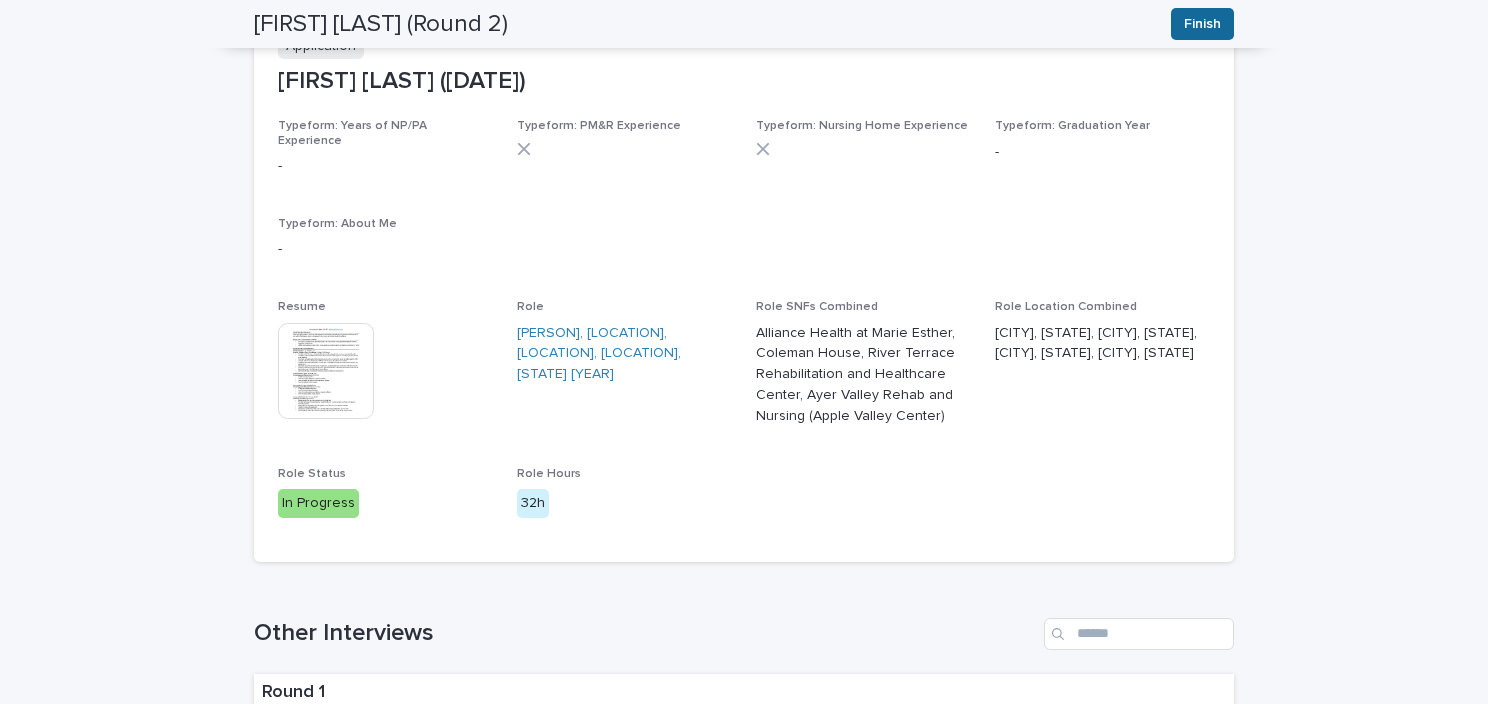 click on "Finish" at bounding box center (1202, 24) 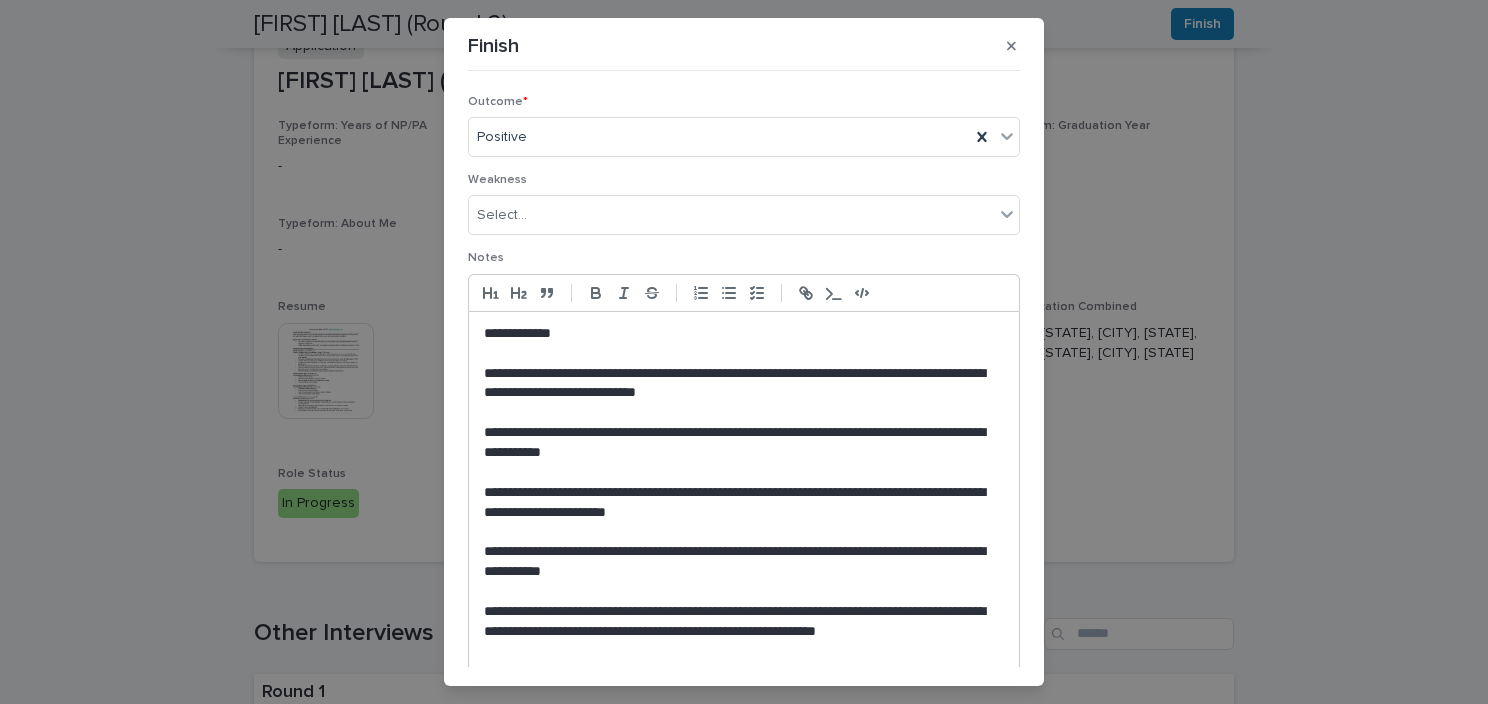 click at bounding box center (744, 533) 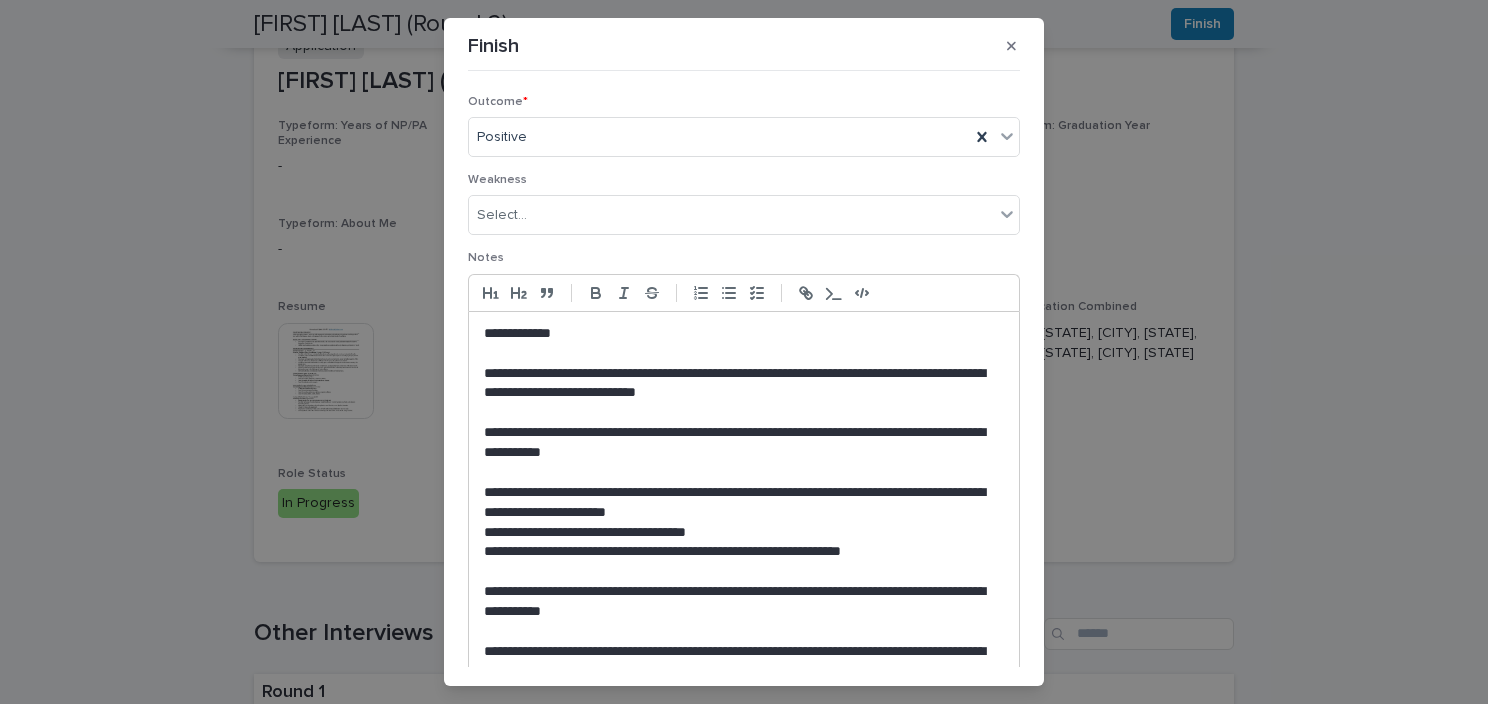 click on "**********" at bounding box center [739, 384] 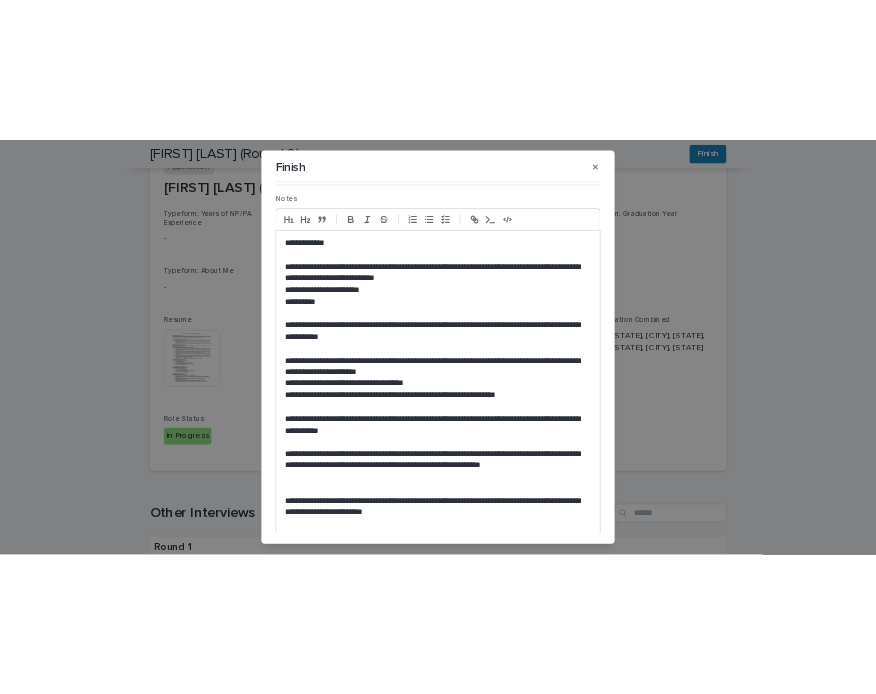 scroll, scrollTop: 285, scrollLeft: 0, axis: vertical 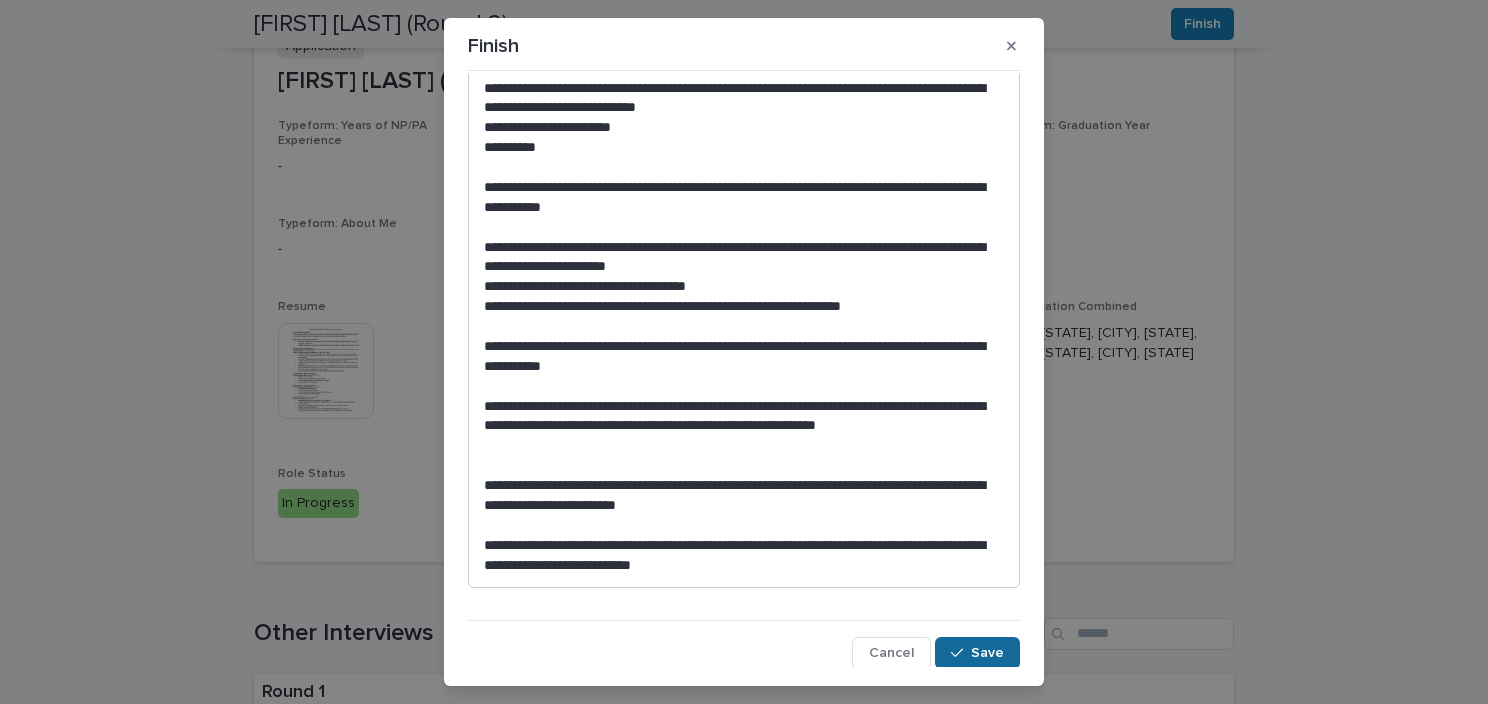 click on "Save" at bounding box center [987, 653] 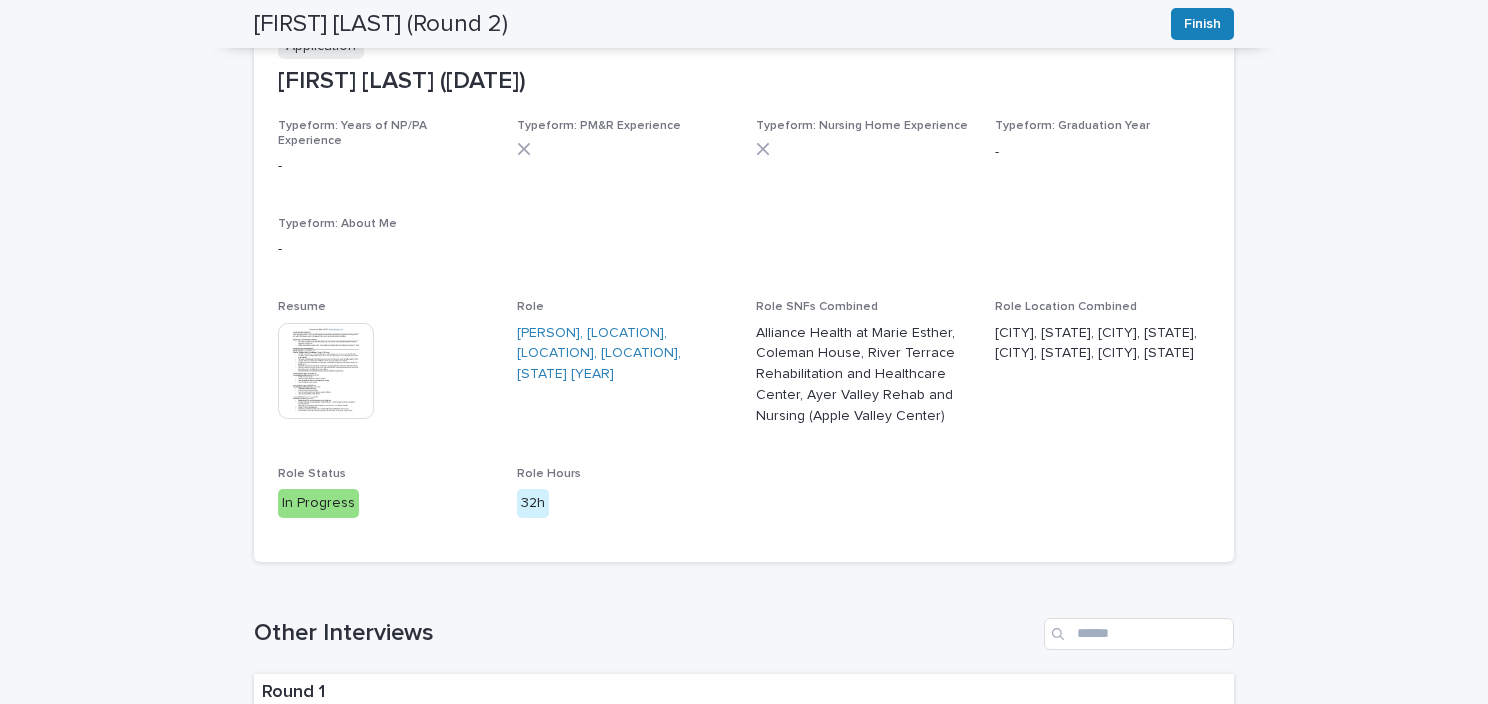 click at bounding box center (326, 371) 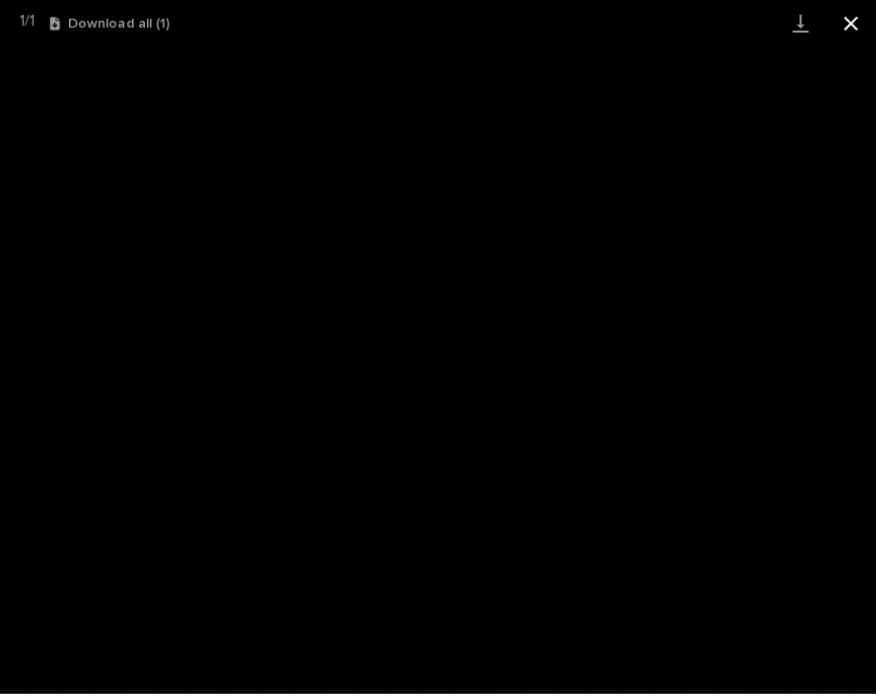 click at bounding box center [851, 23] 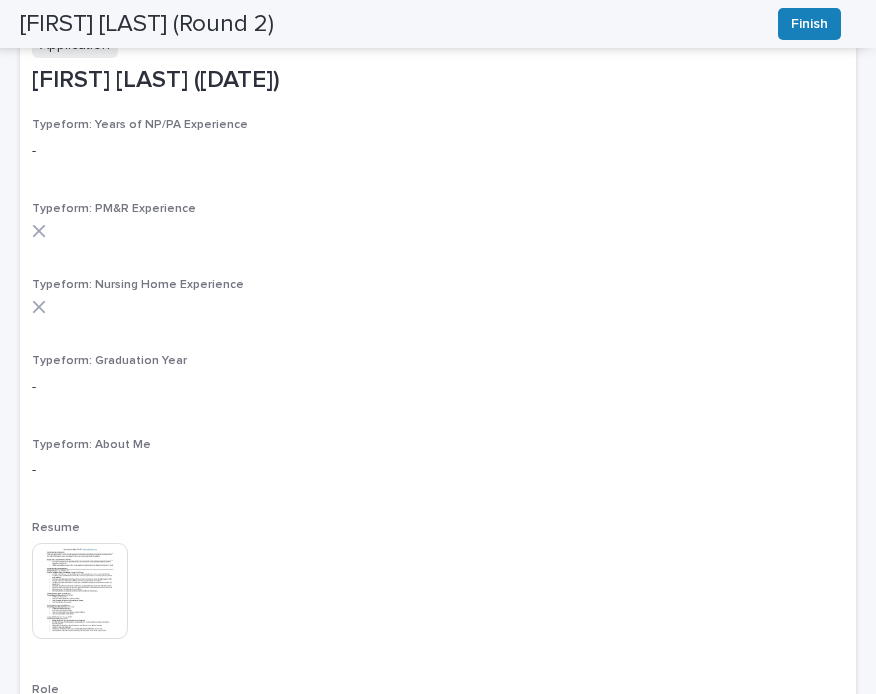 scroll, scrollTop: 0, scrollLeft: 0, axis: both 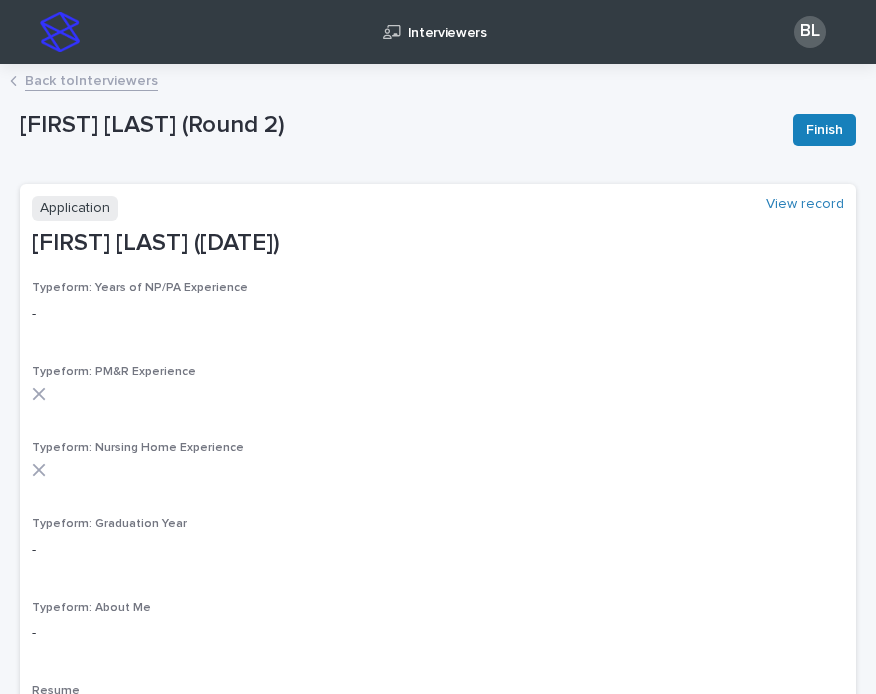 click on "Back to  Interviewers" at bounding box center [91, 79] 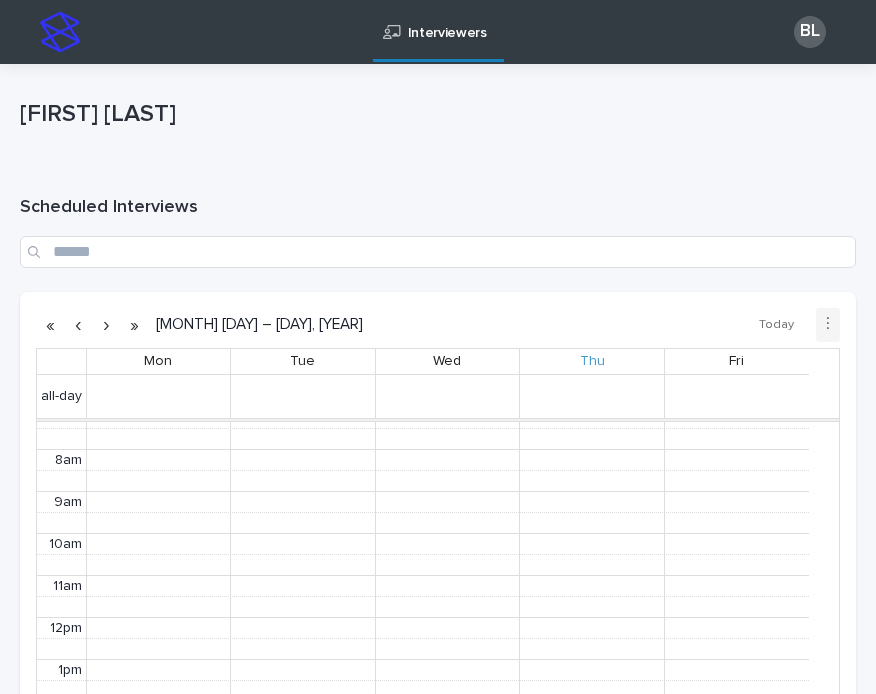 scroll, scrollTop: 352, scrollLeft: 0, axis: vertical 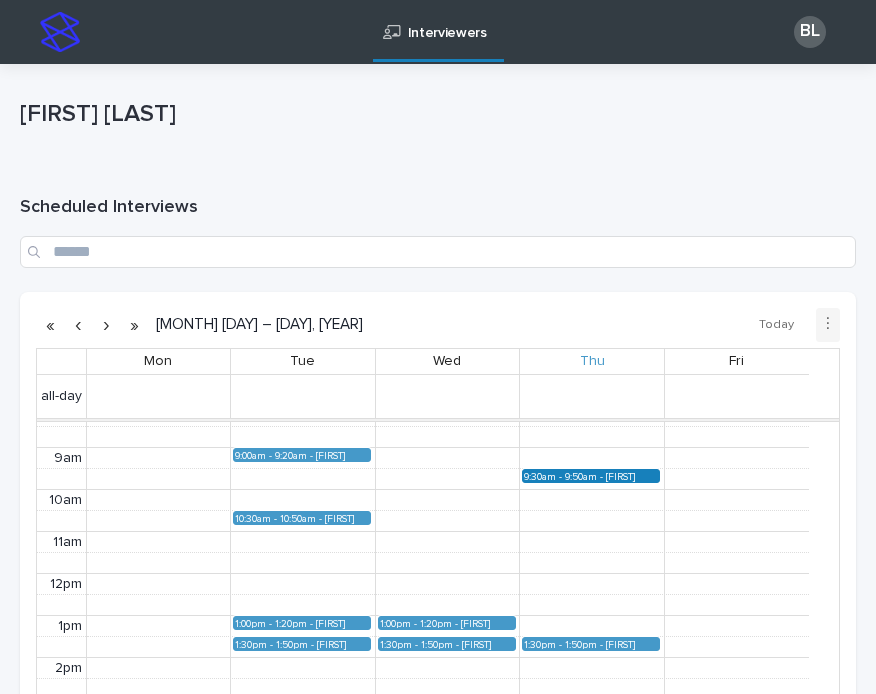 click on "9:30am - 9:50am" at bounding box center [565, 476] 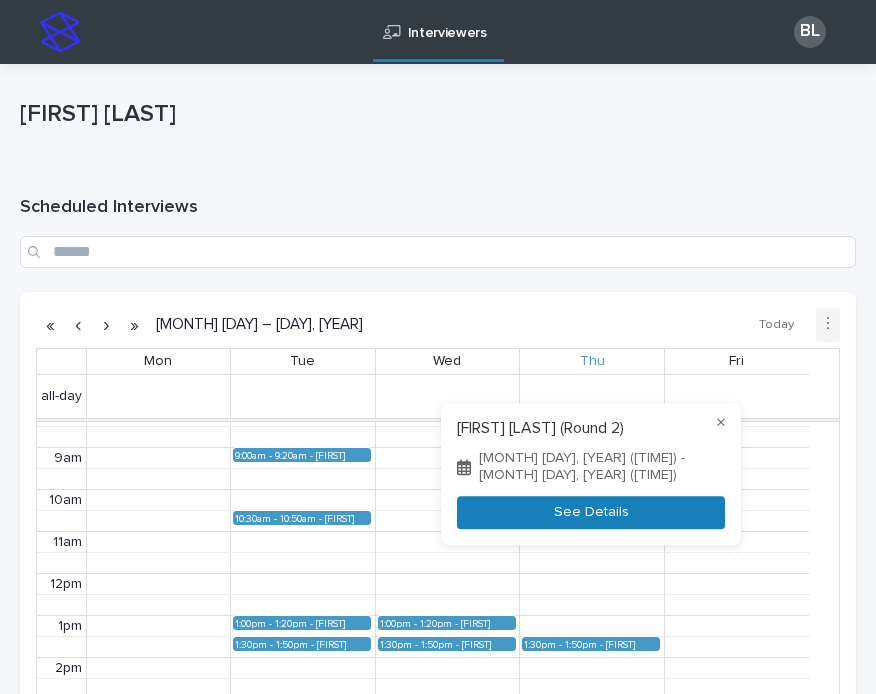 click on "See Details" at bounding box center (591, 512) 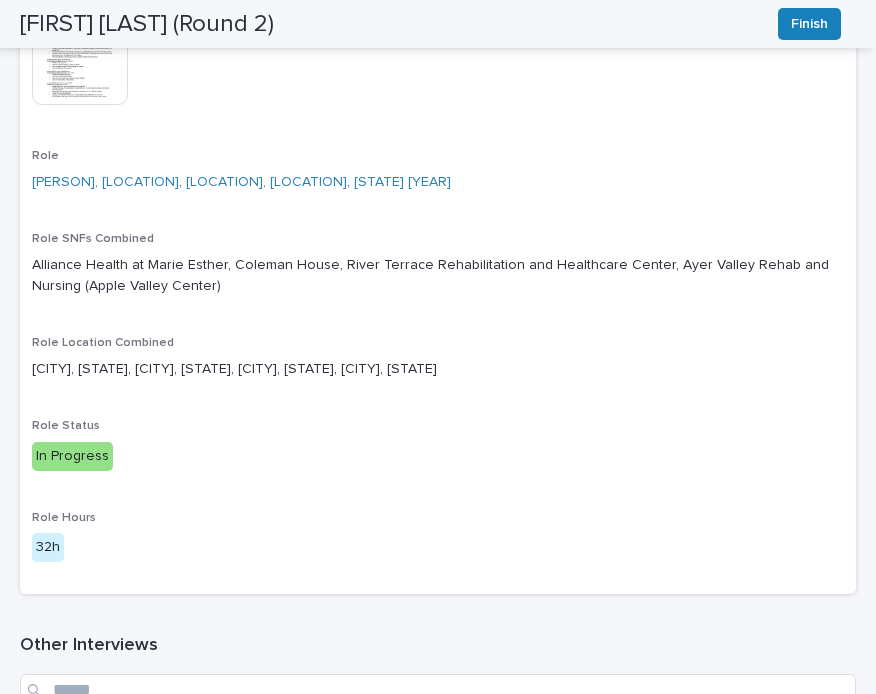 scroll, scrollTop: 700, scrollLeft: 0, axis: vertical 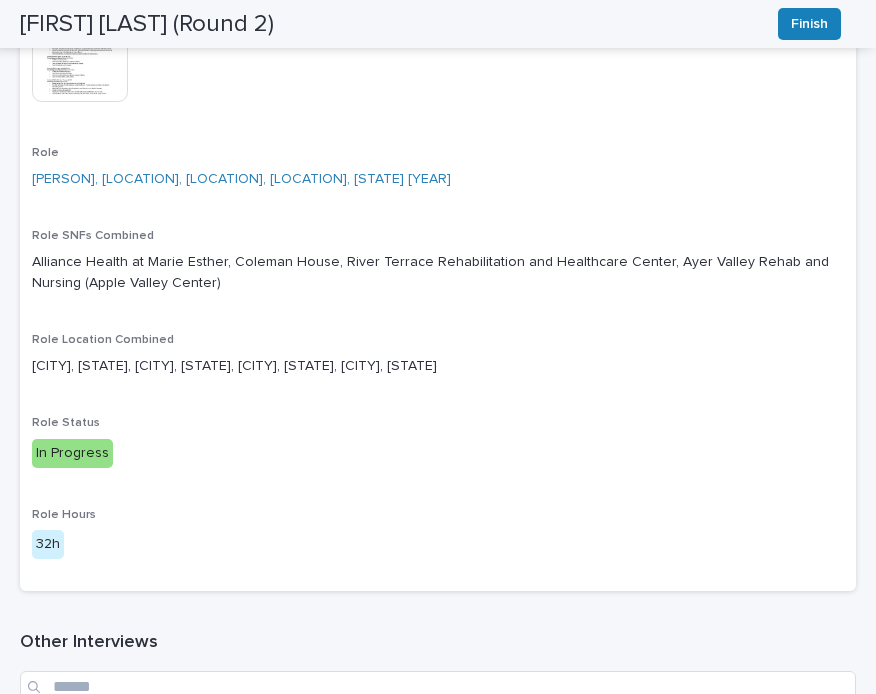 click at bounding box center [80, 54] 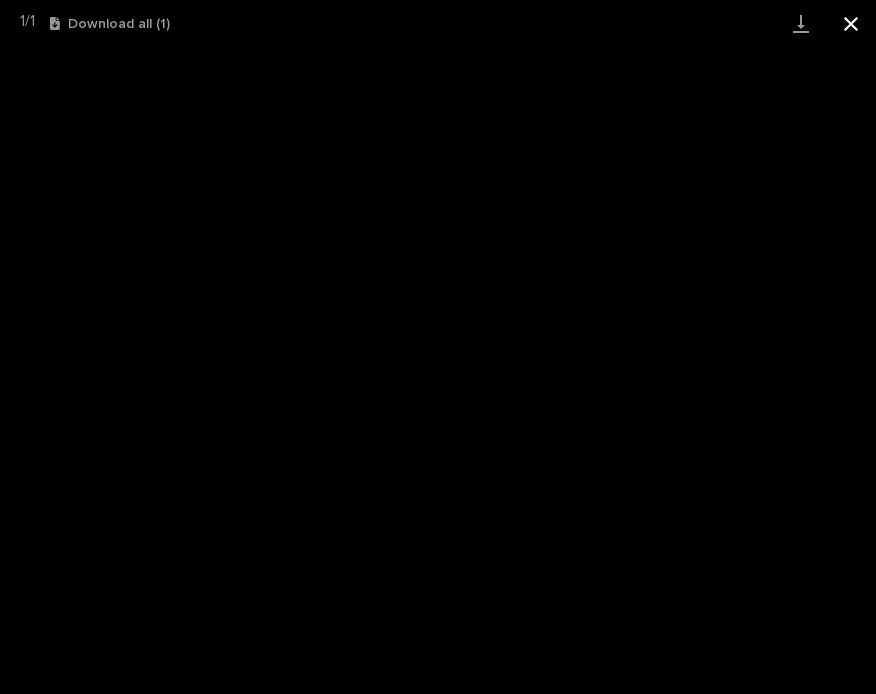 click at bounding box center (851, 23) 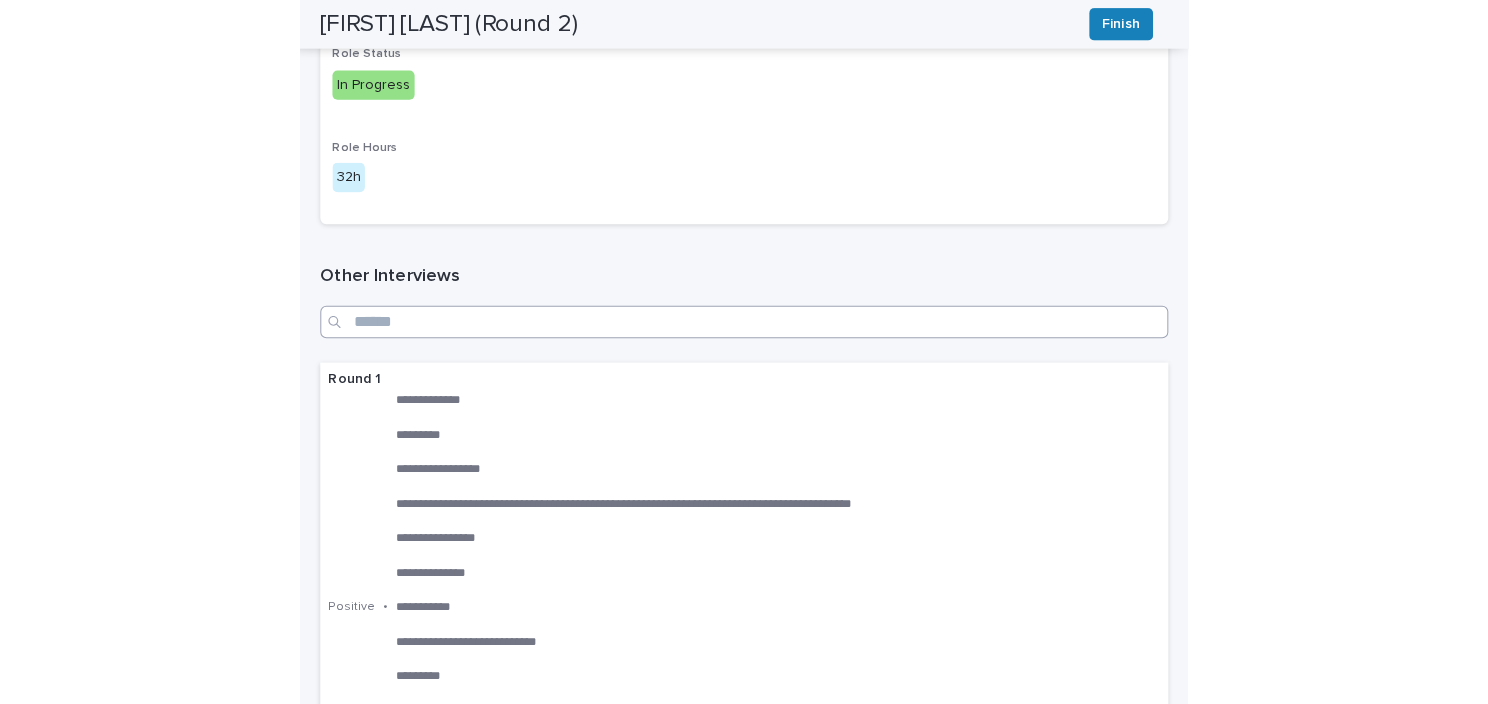 scroll, scrollTop: 1300, scrollLeft: 0, axis: vertical 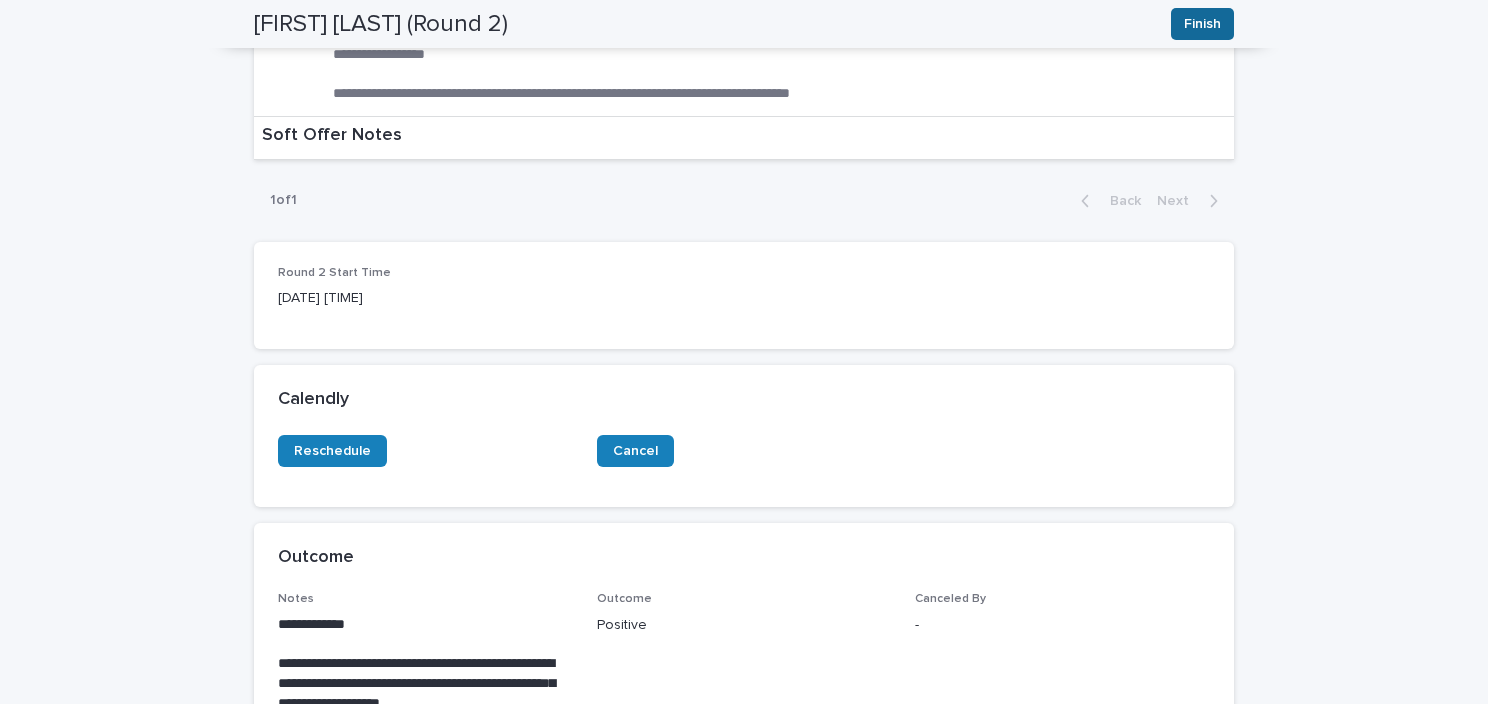 click on "Finish" at bounding box center [1202, 24] 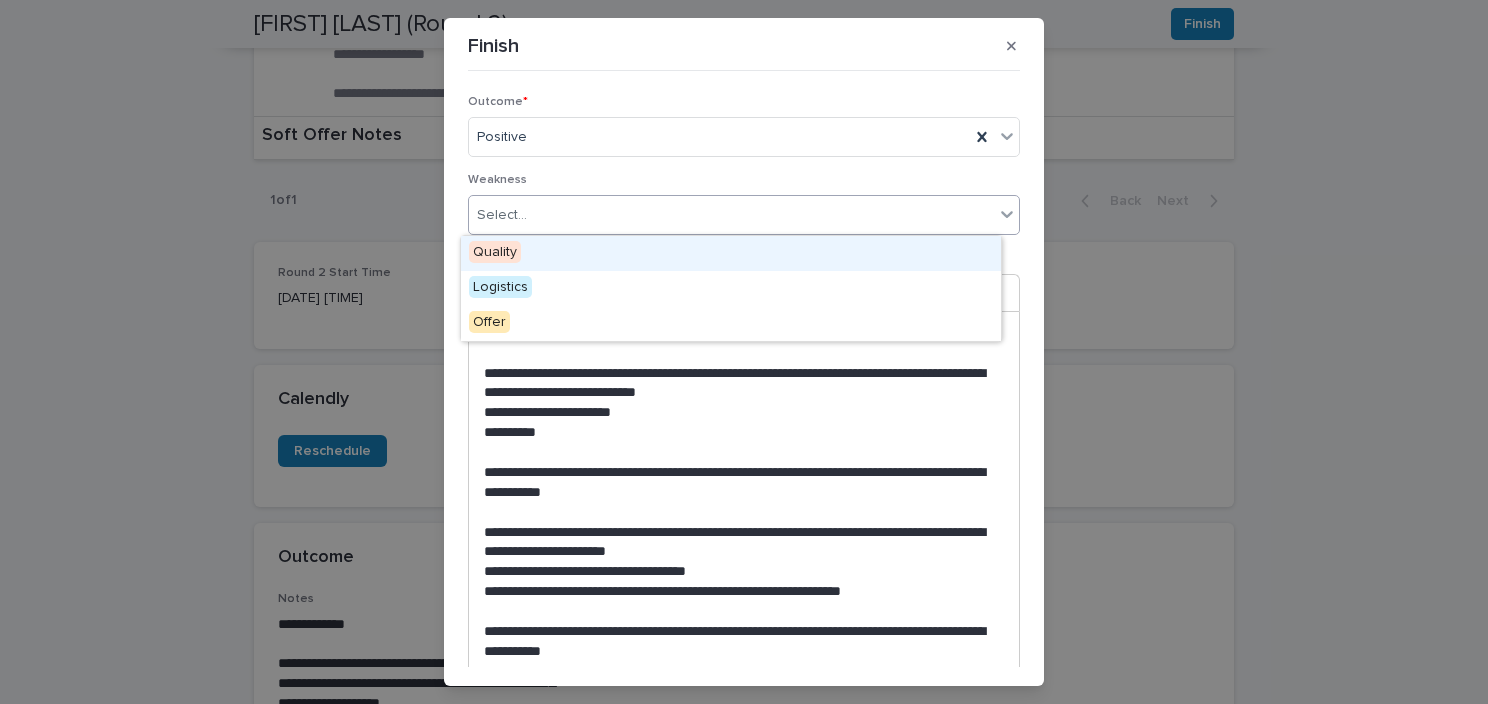 click on "Select..." at bounding box center (731, 215) 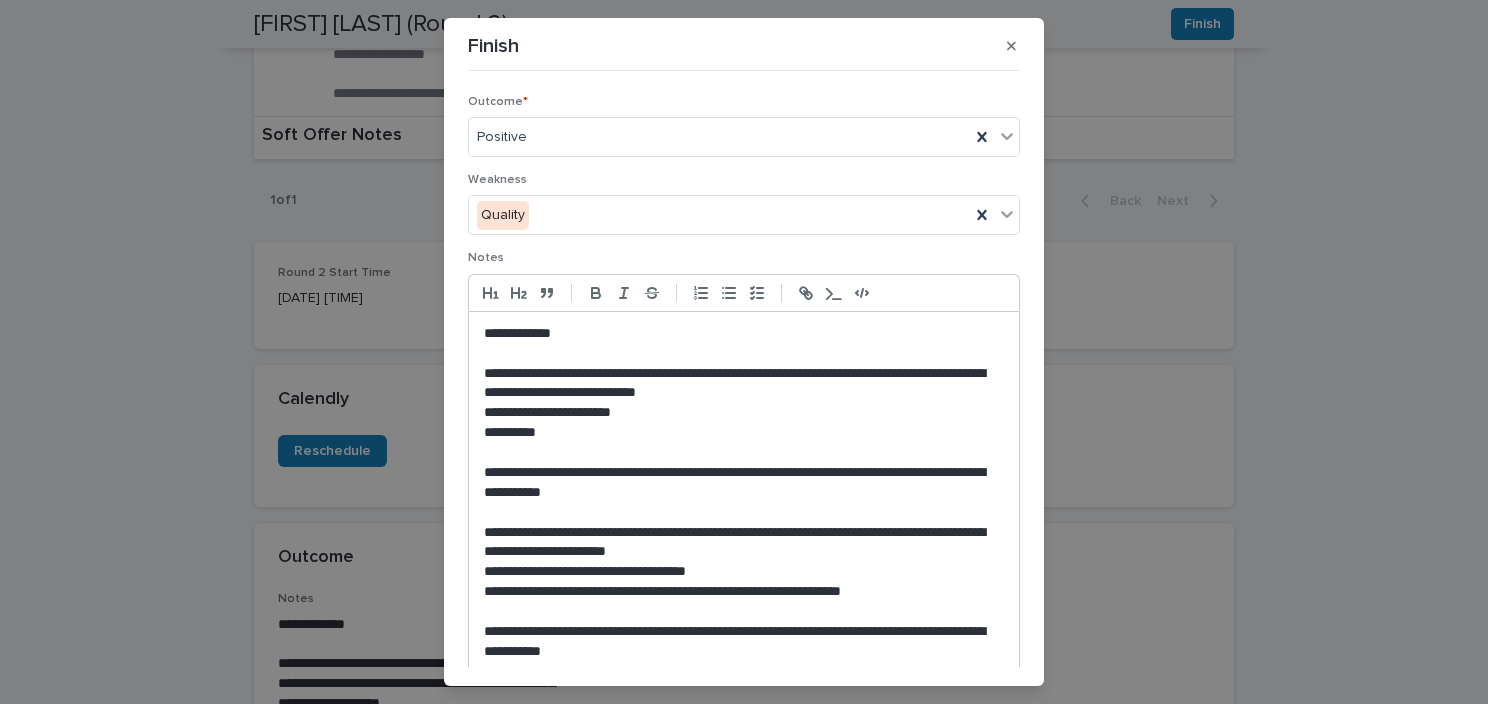 click on "**********" at bounding box center [739, 334] 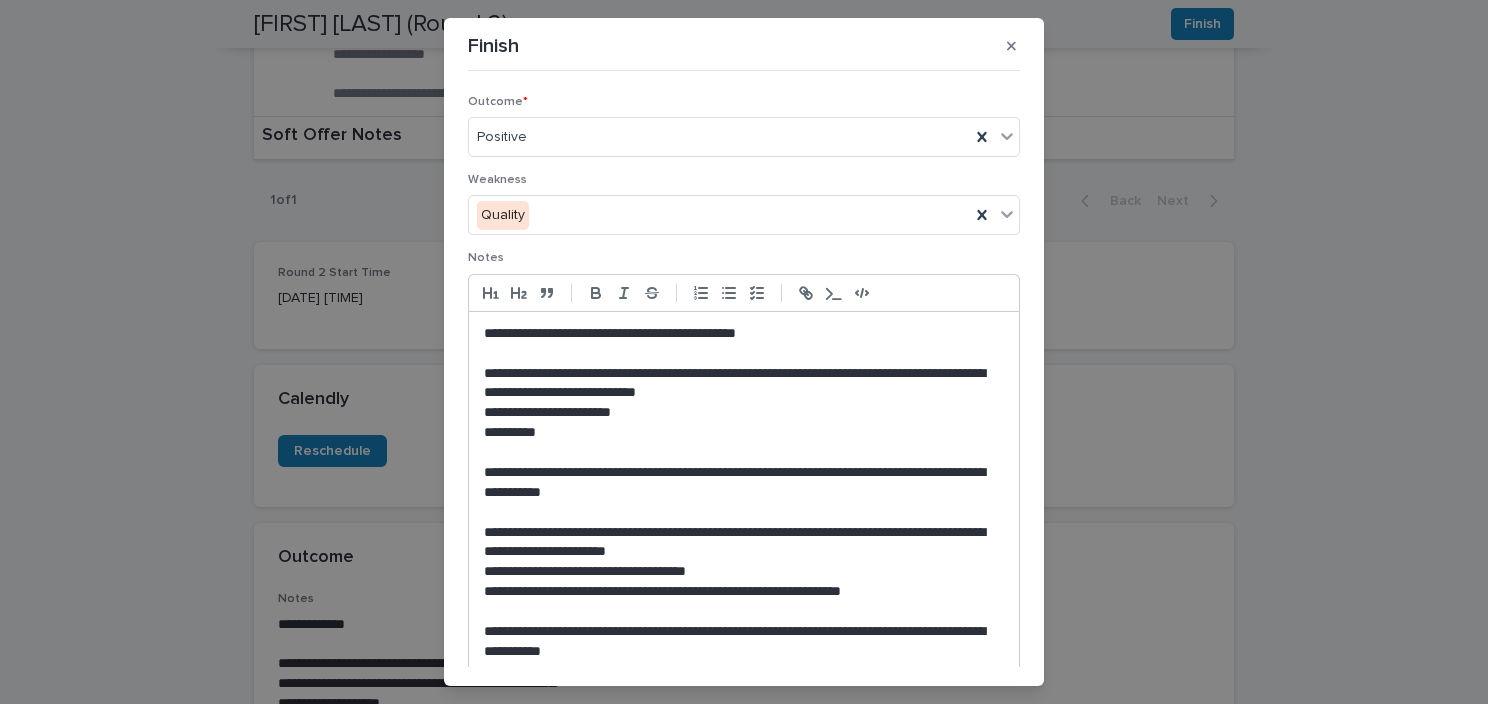 click on "**********" at bounding box center [739, 413] 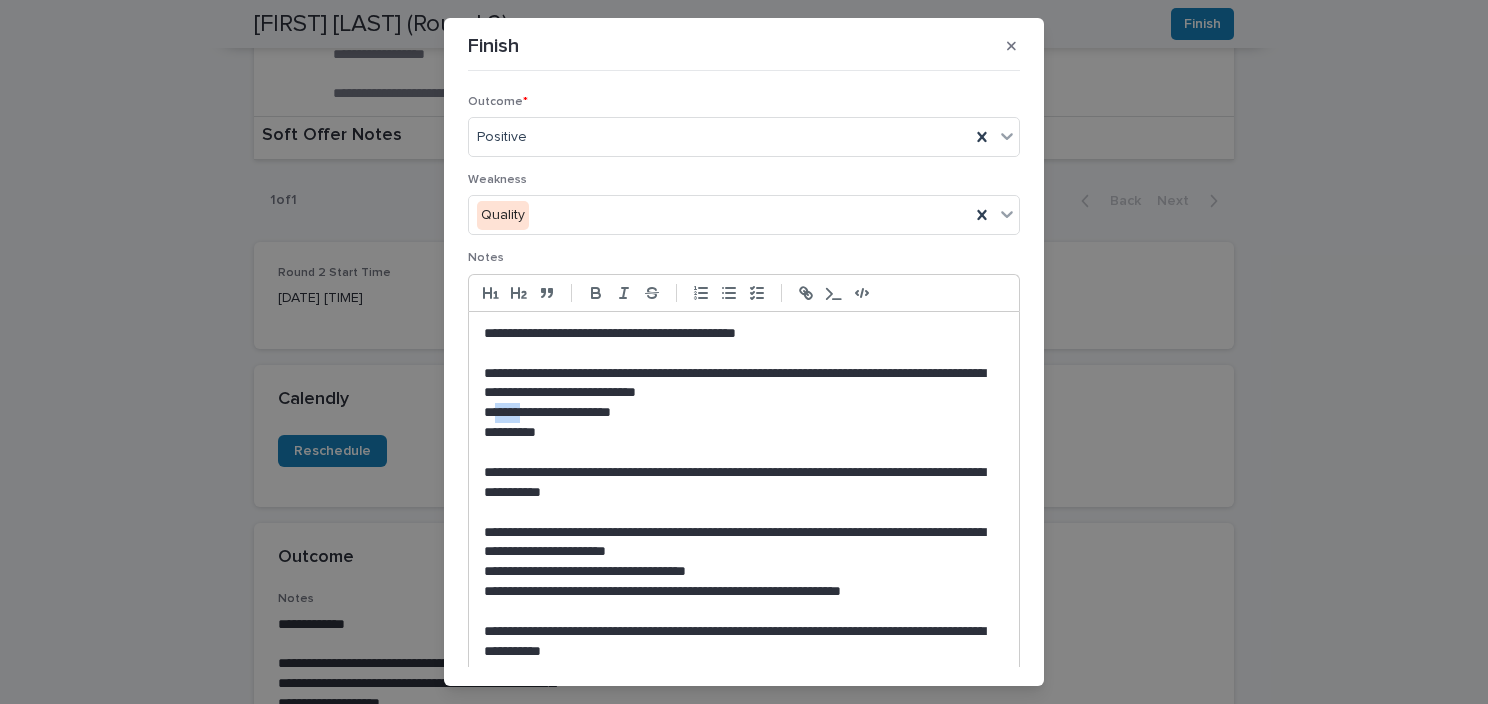 drag, startPoint x: 487, startPoint y: 409, endPoint x: 518, endPoint y: 410, distance: 31.016125 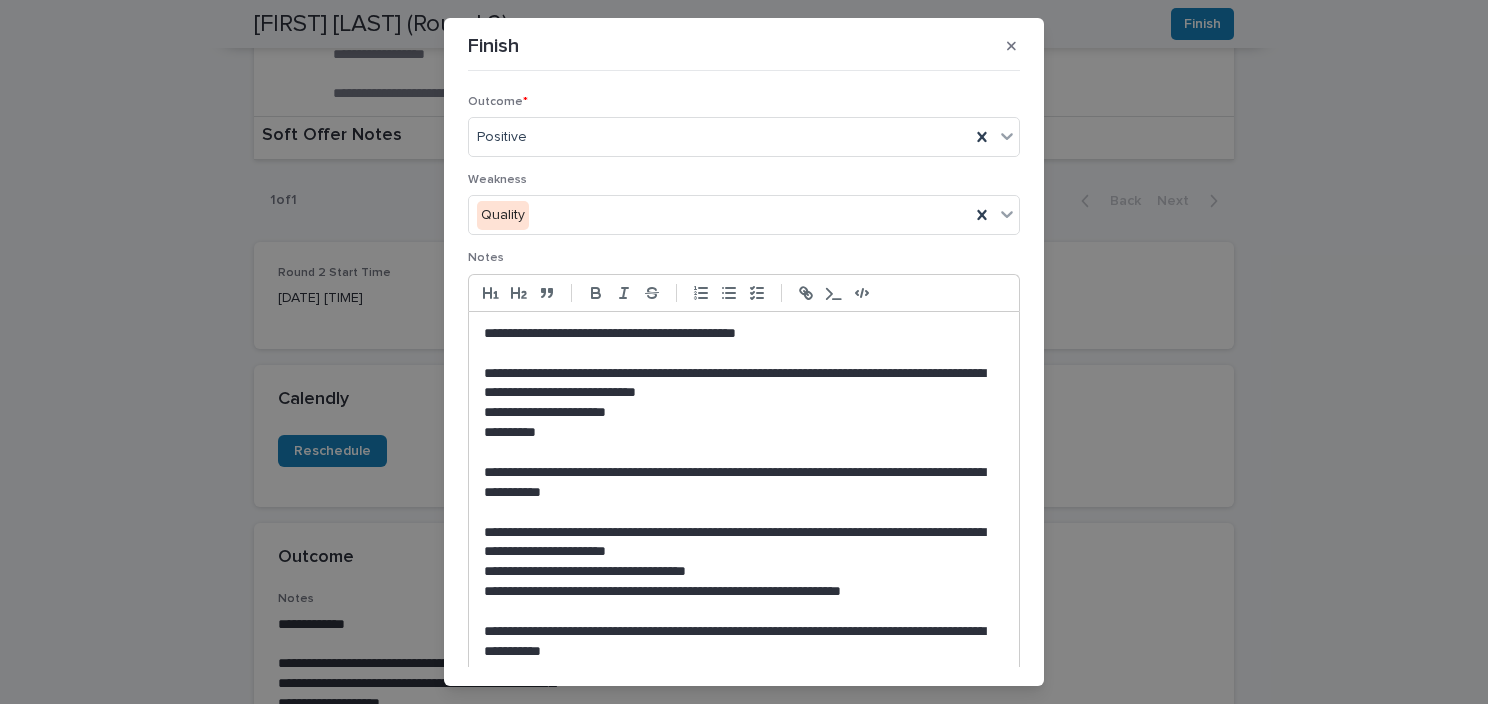 click on "**********" at bounding box center [739, 413] 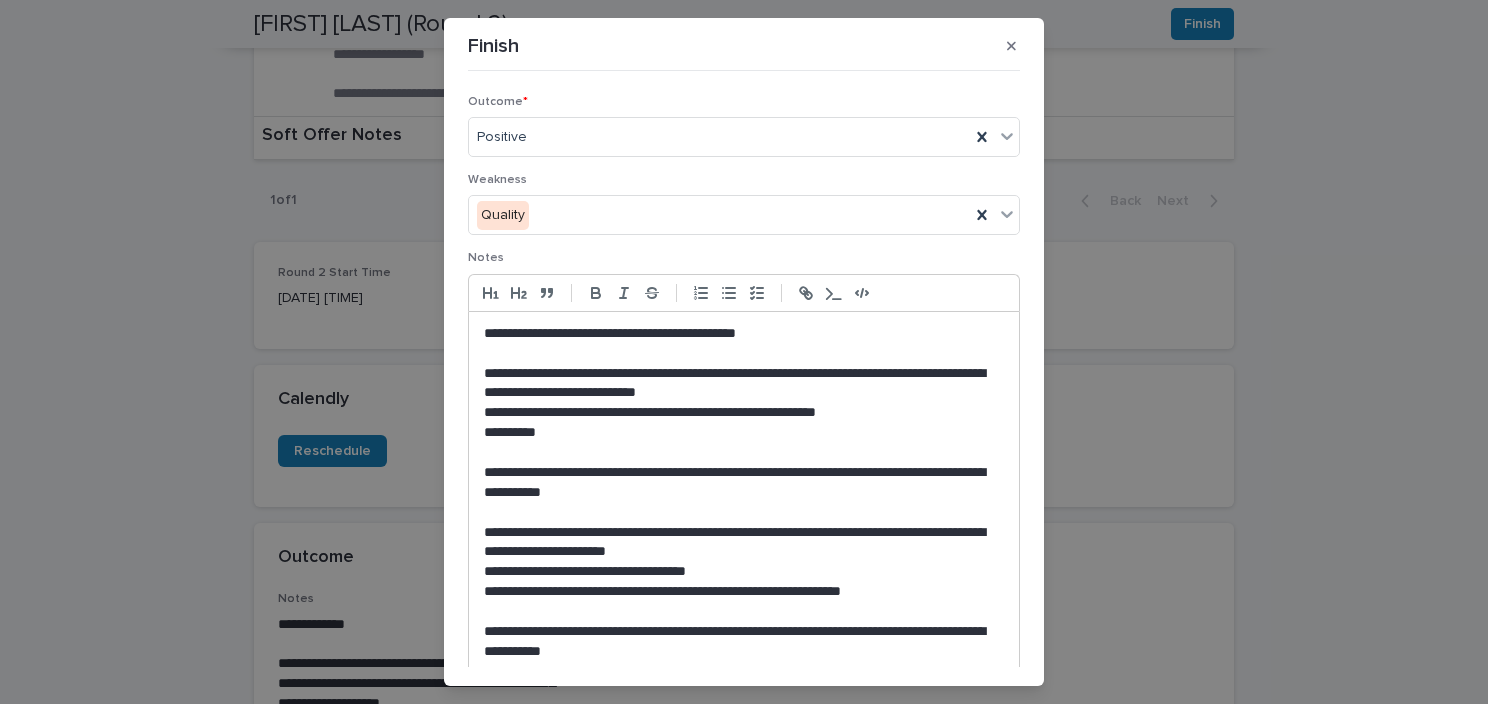 click on "**********" at bounding box center (739, 433) 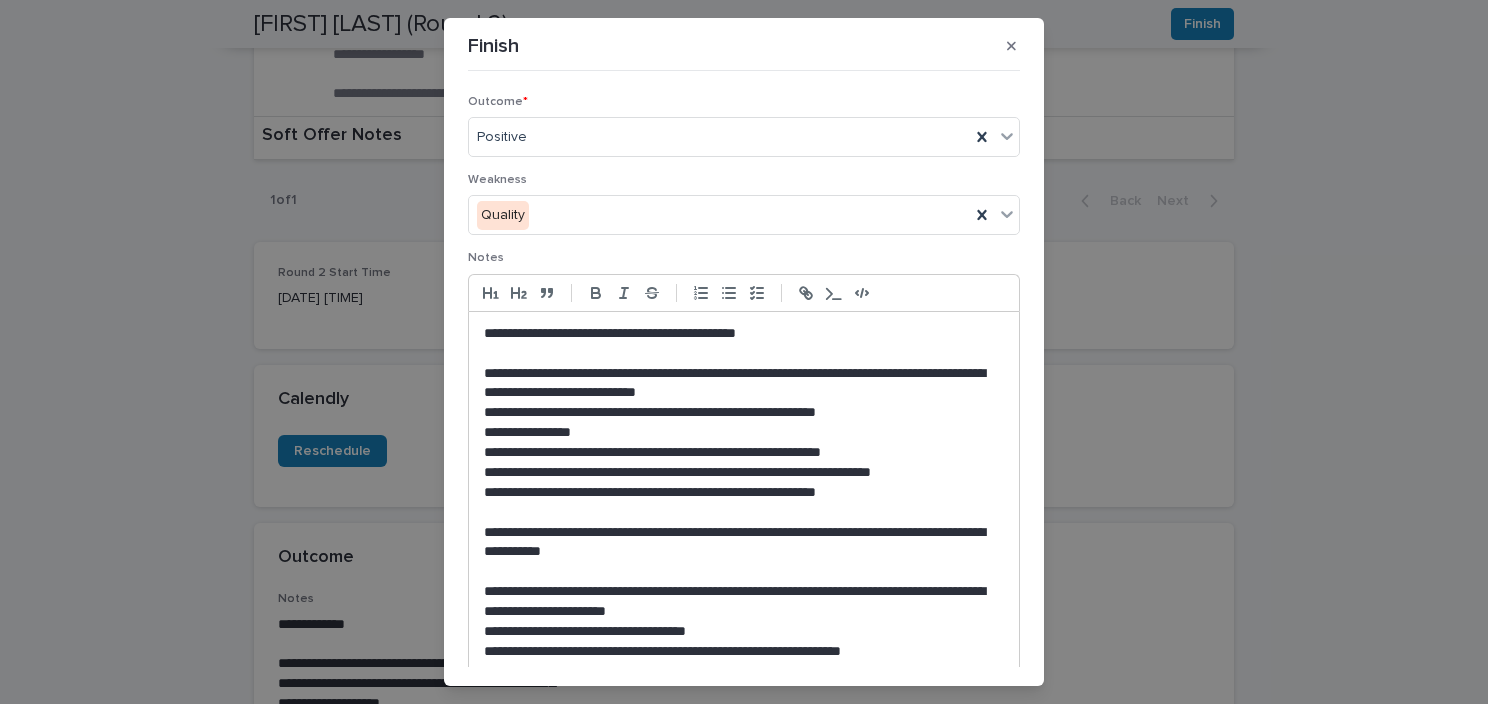 click on "**********" at bounding box center (739, 493) 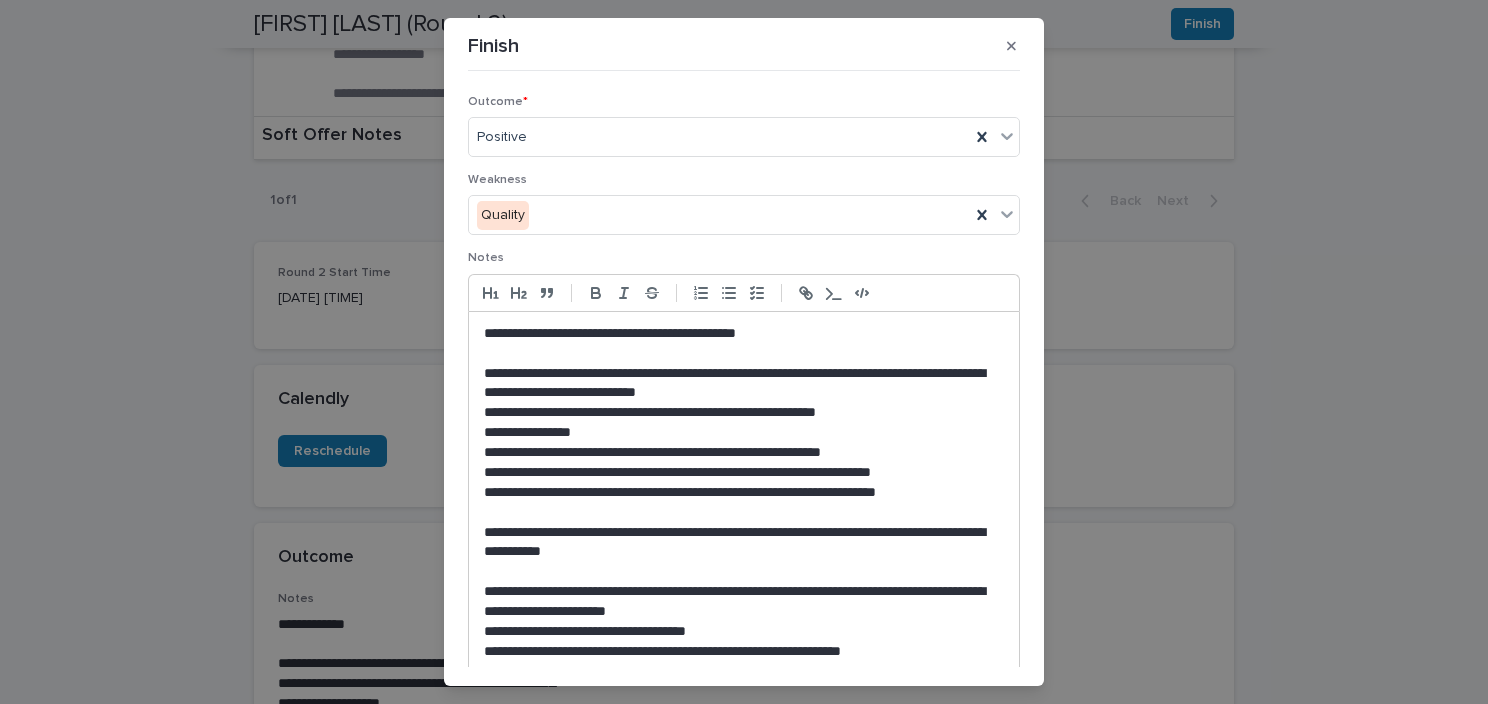 click on "**********" at bounding box center (739, 493) 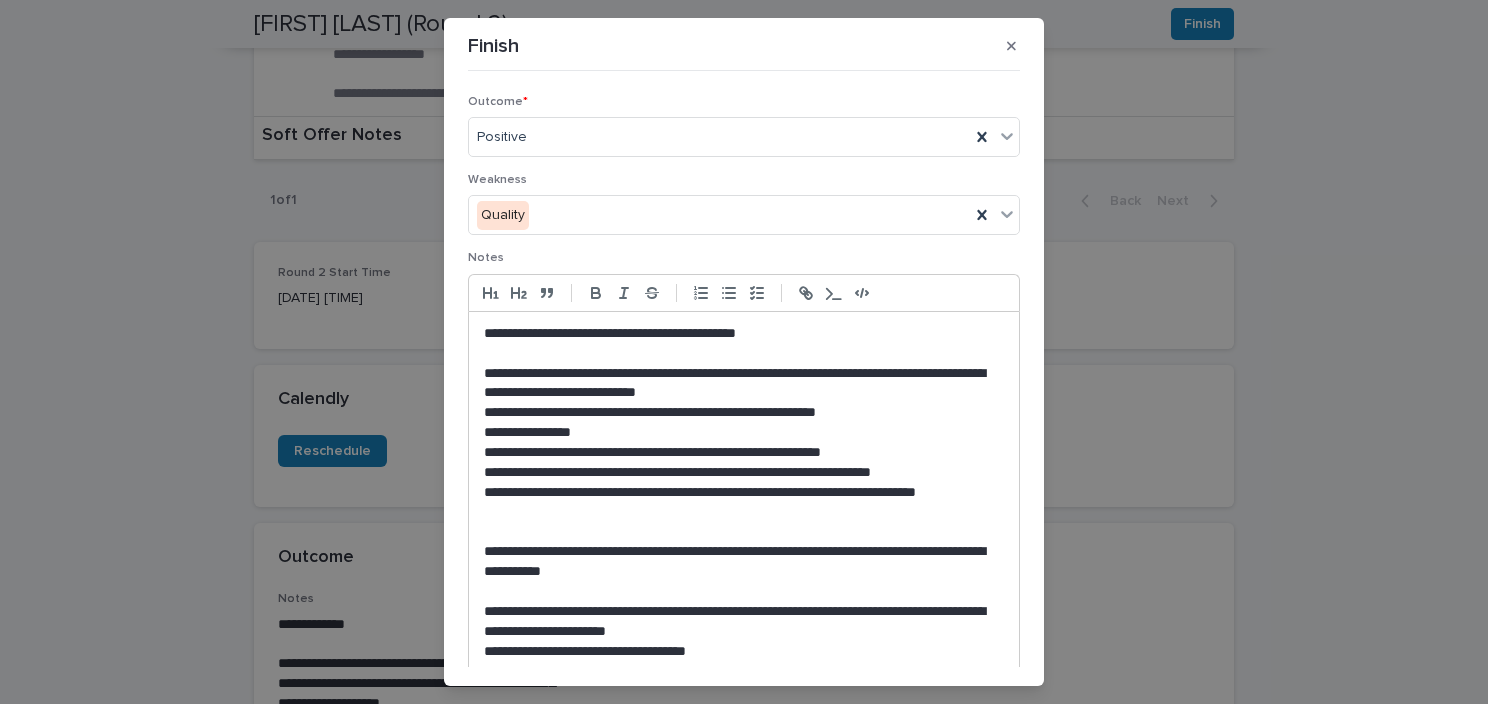 click on "**********" at bounding box center [739, 562] 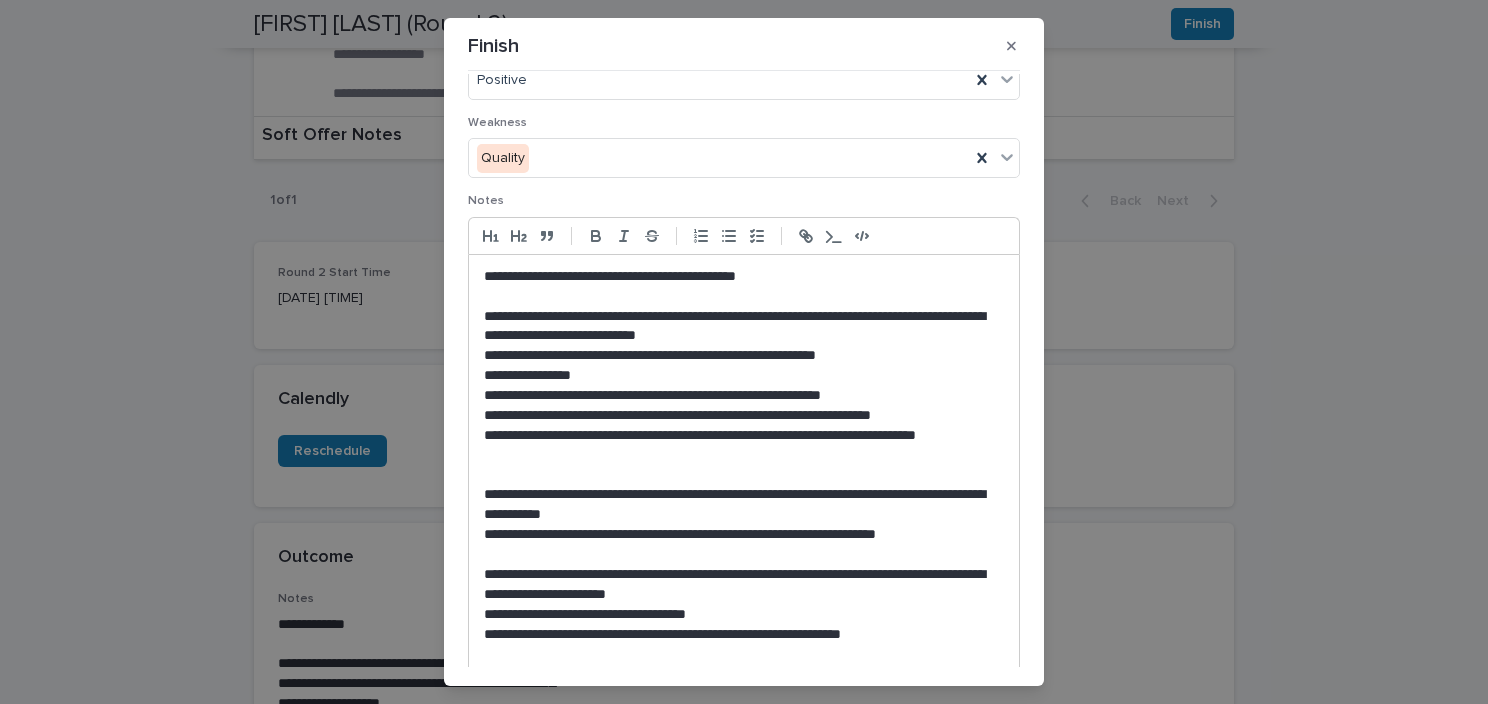 scroll, scrollTop: 100, scrollLeft: 0, axis: vertical 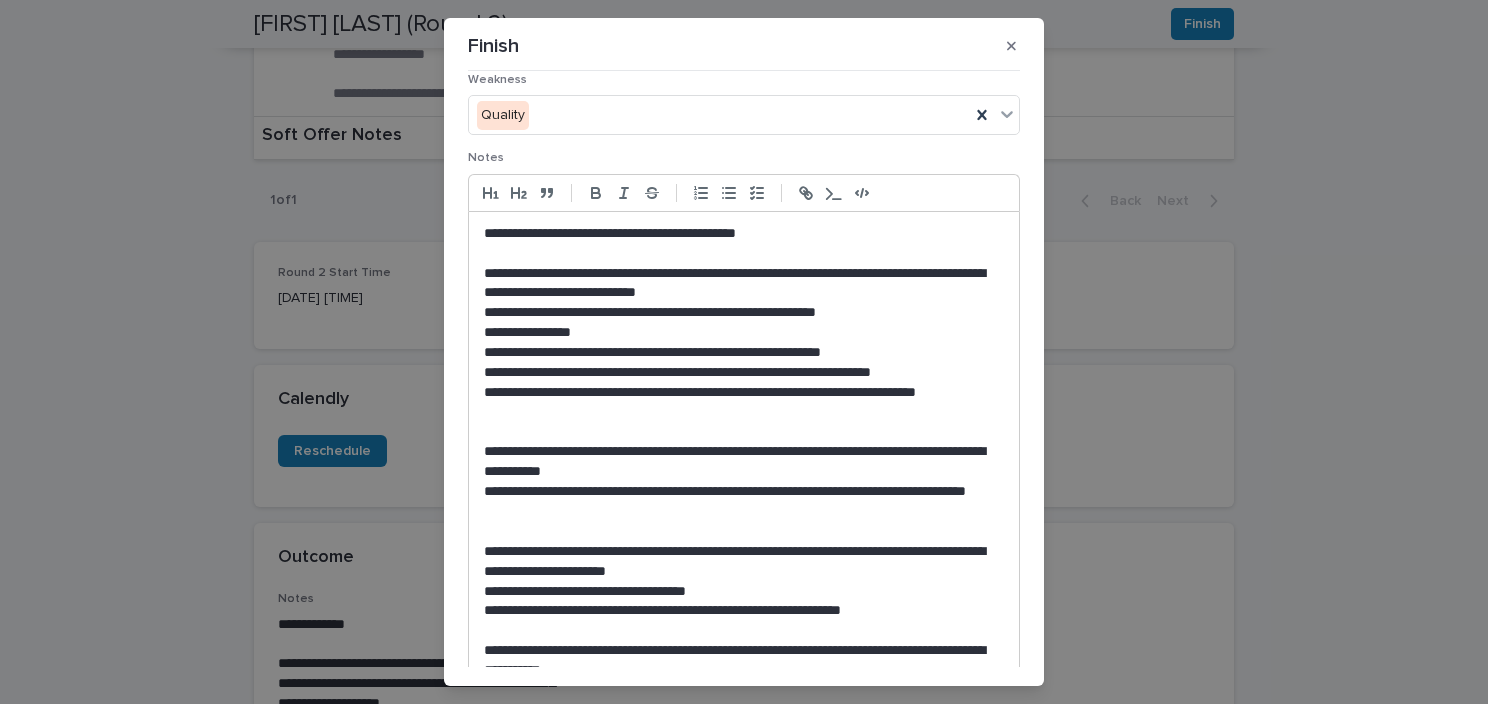 click on "**********" at bounding box center (739, 611) 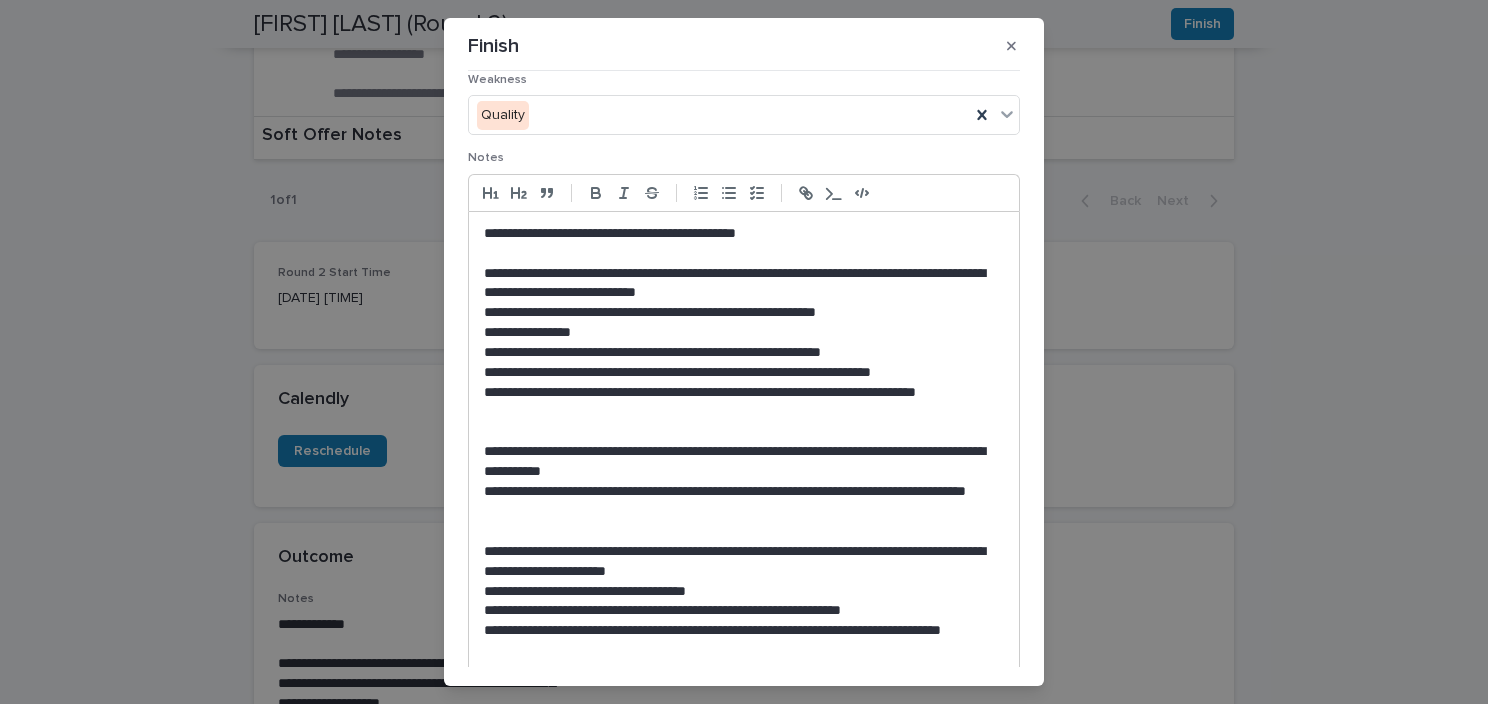 scroll, scrollTop: 400, scrollLeft: 0, axis: vertical 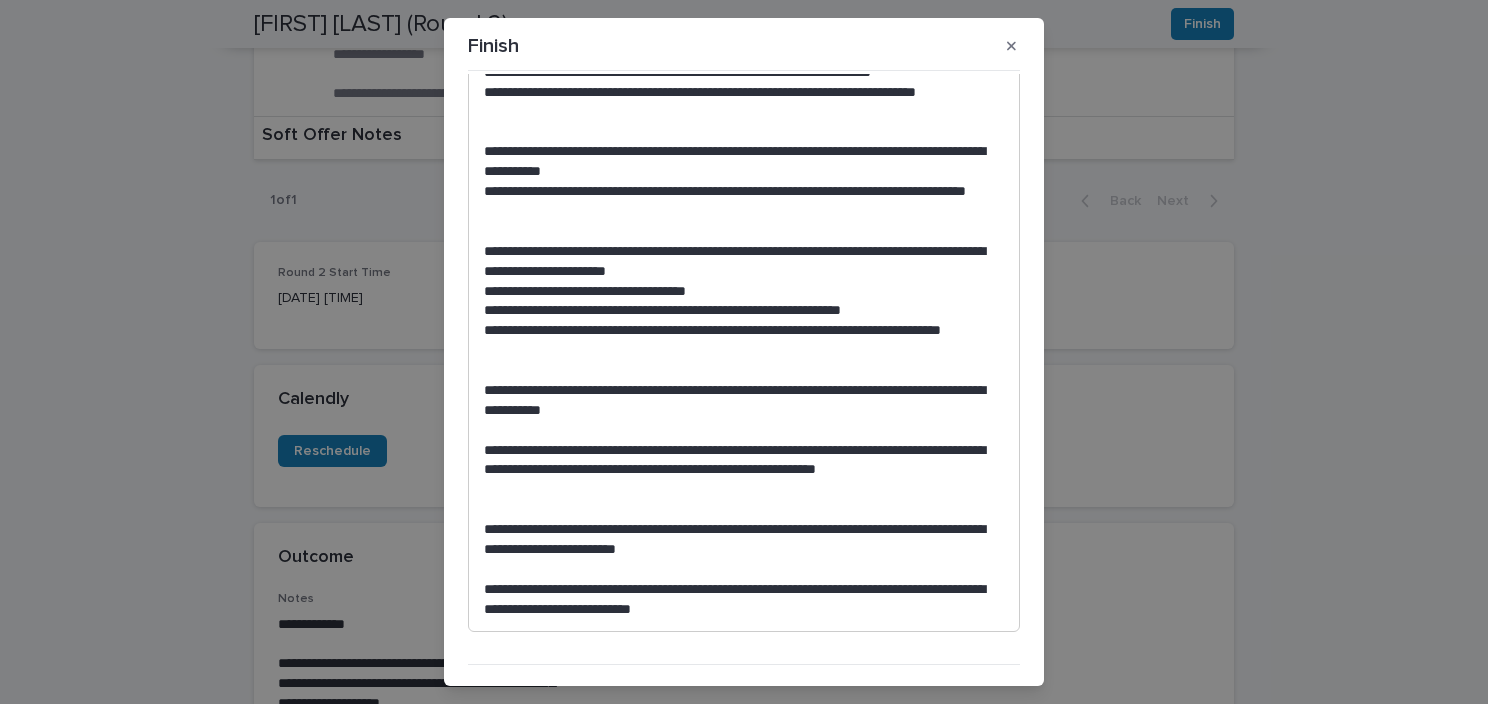 click on "**********" at bounding box center [739, 471] 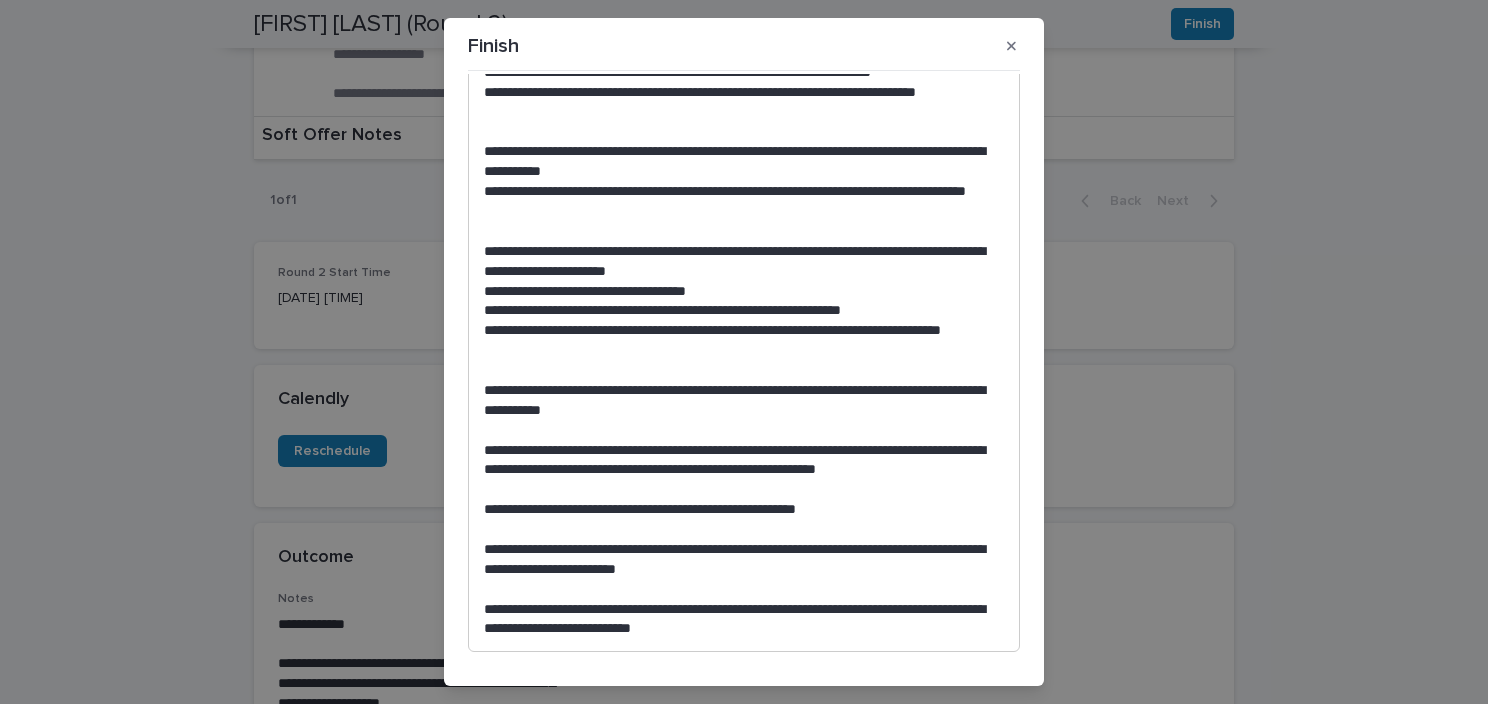 click on "**********" at bounding box center (739, 510) 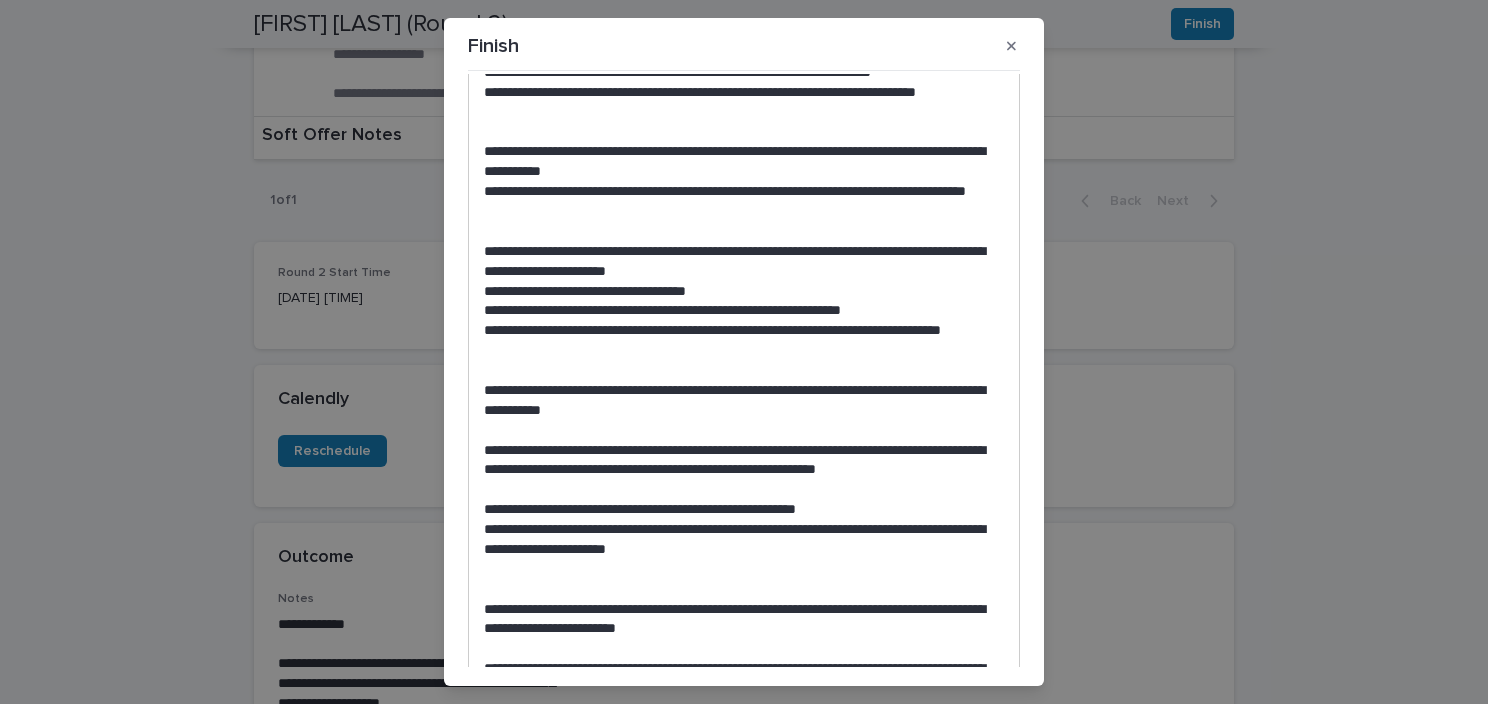 click at bounding box center [744, 570] 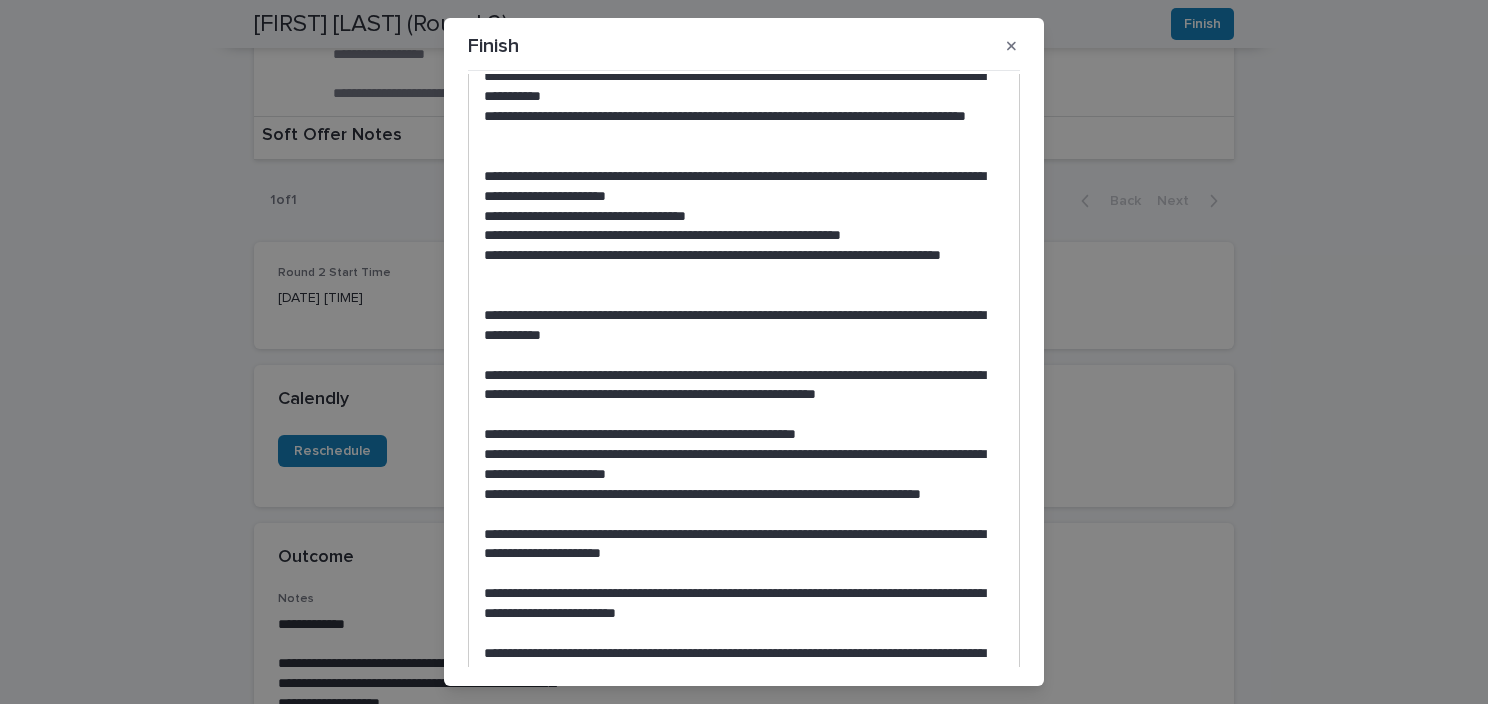 scroll, scrollTop: 584, scrollLeft: 0, axis: vertical 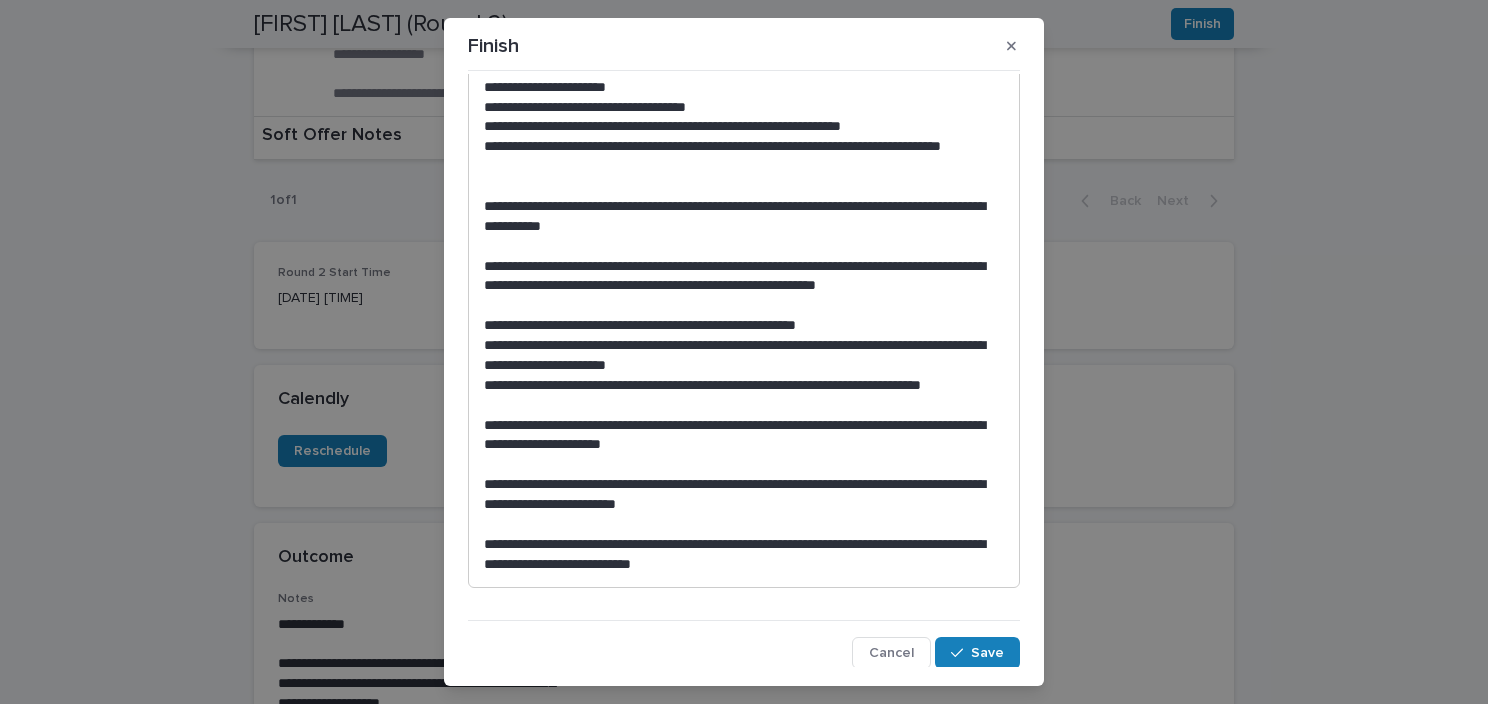 click on "**********" at bounding box center [739, 495] 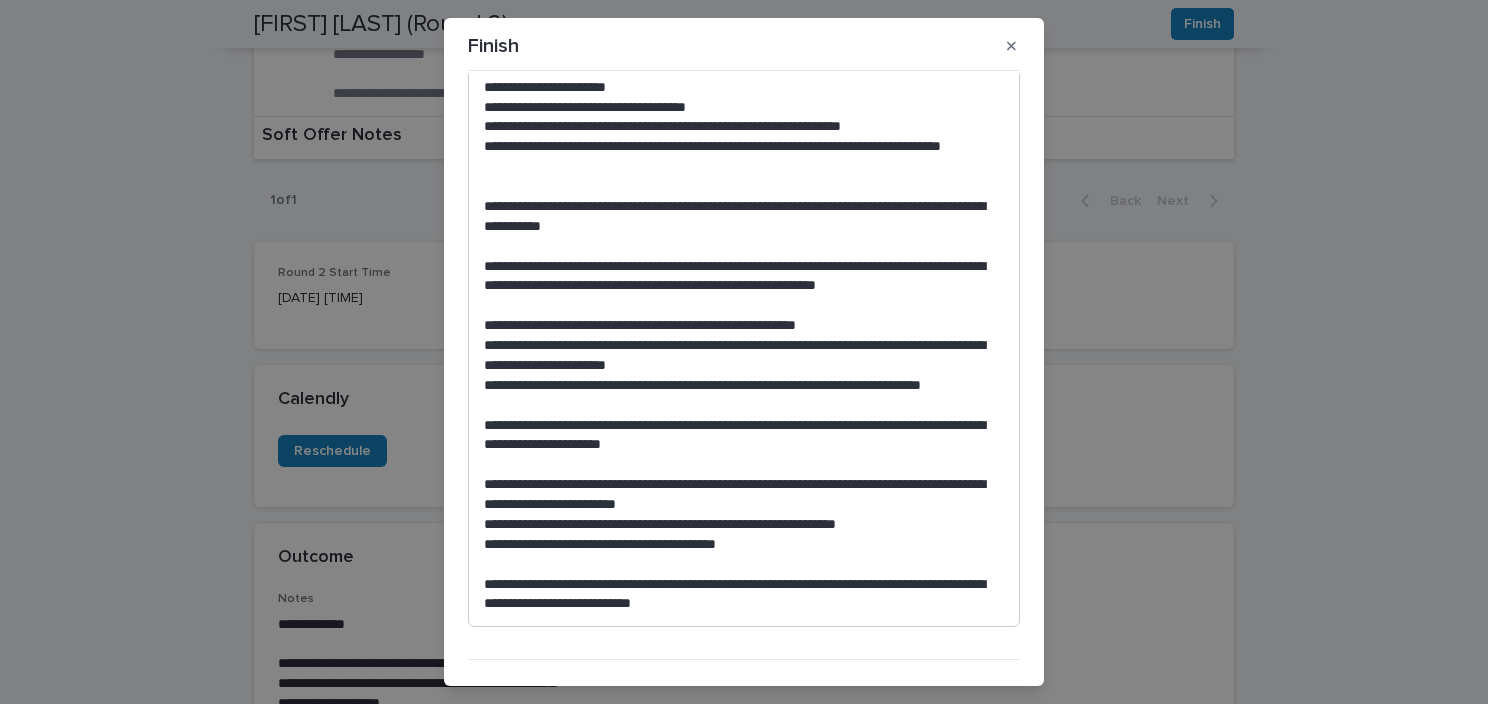 click on "**********" at bounding box center [739, 595] 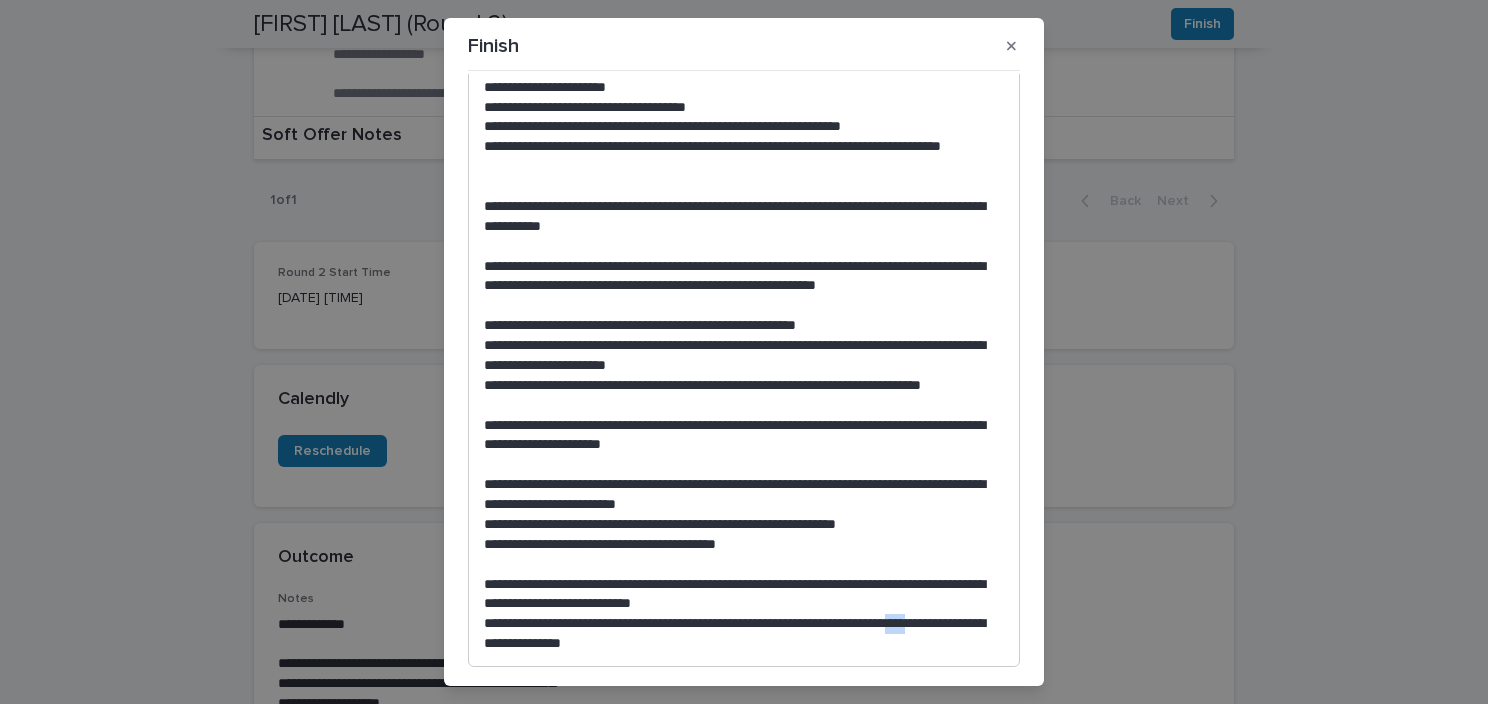drag, startPoint x: 504, startPoint y: 643, endPoint x: 477, endPoint y: 644, distance: 27.018513 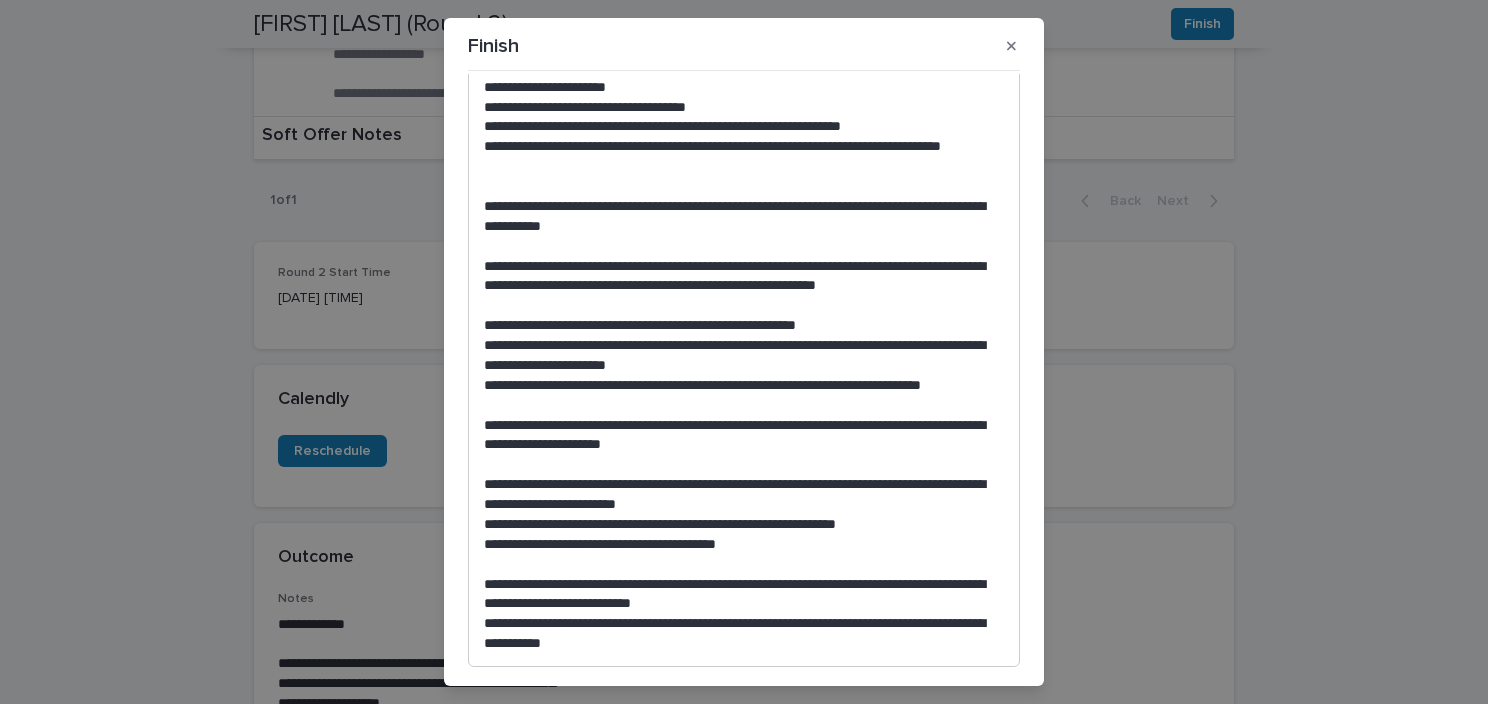 click on "**********" at bounding box center (739, 634) 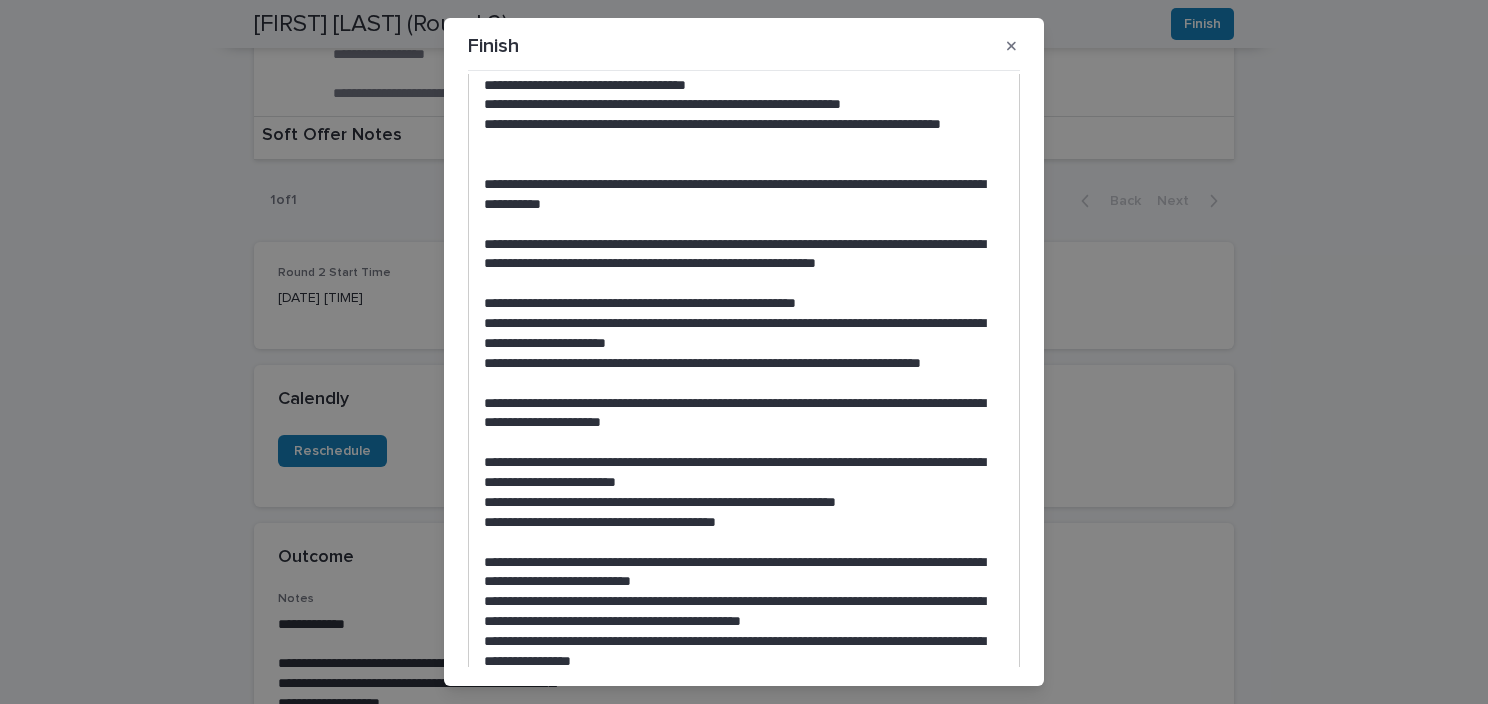 scroll, scrollTop: 703, scrollLeft: 0, axis: vertical 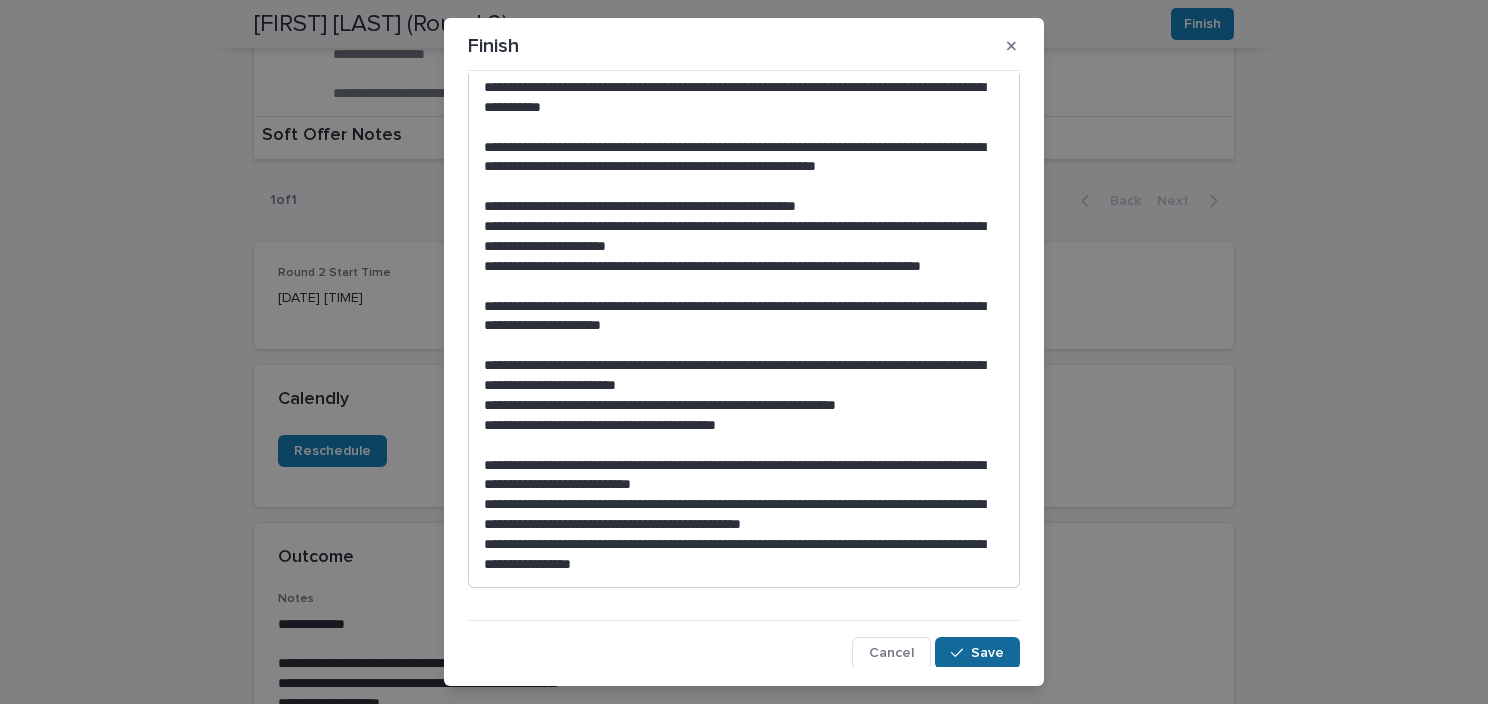 click at bounding box center [961, 653] 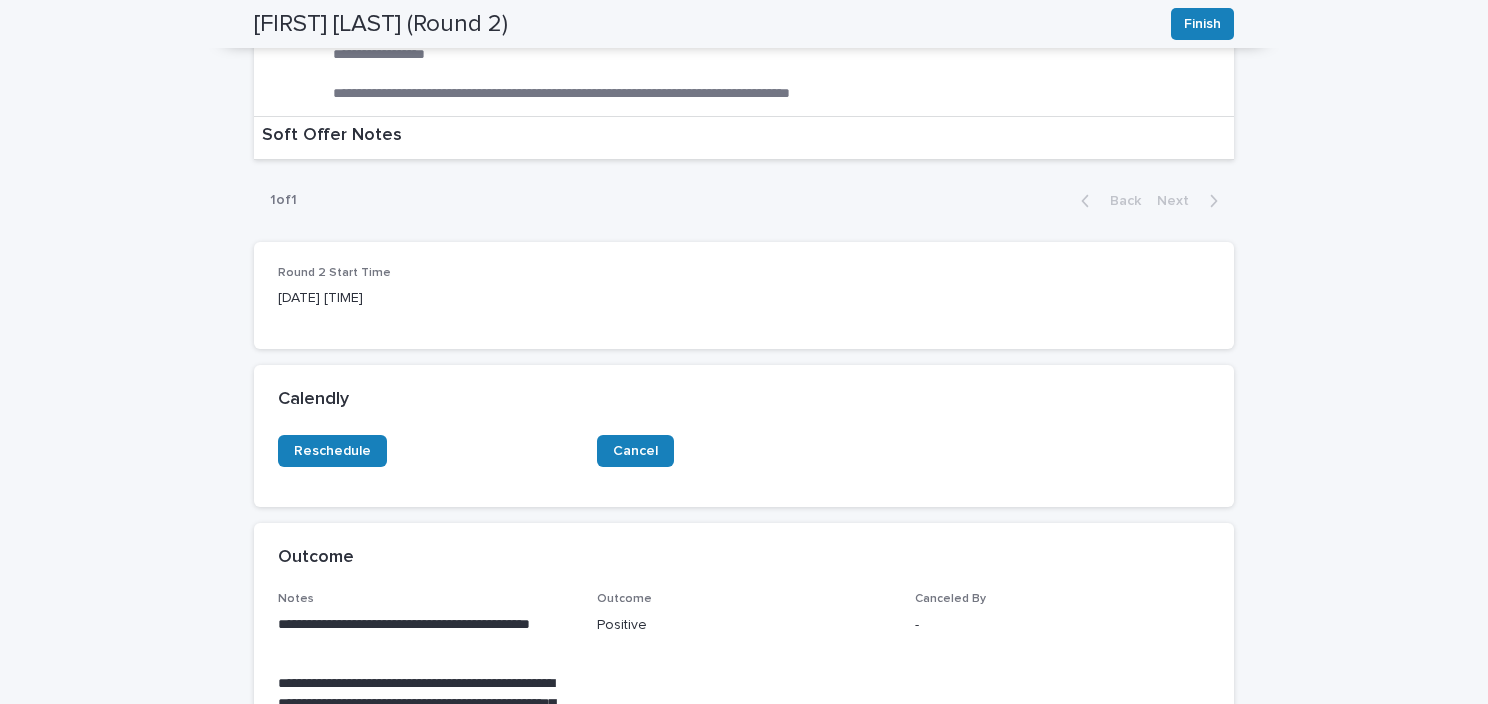 scroll, scrollTop: 1628, scrollLeft: 0, axis: vertical 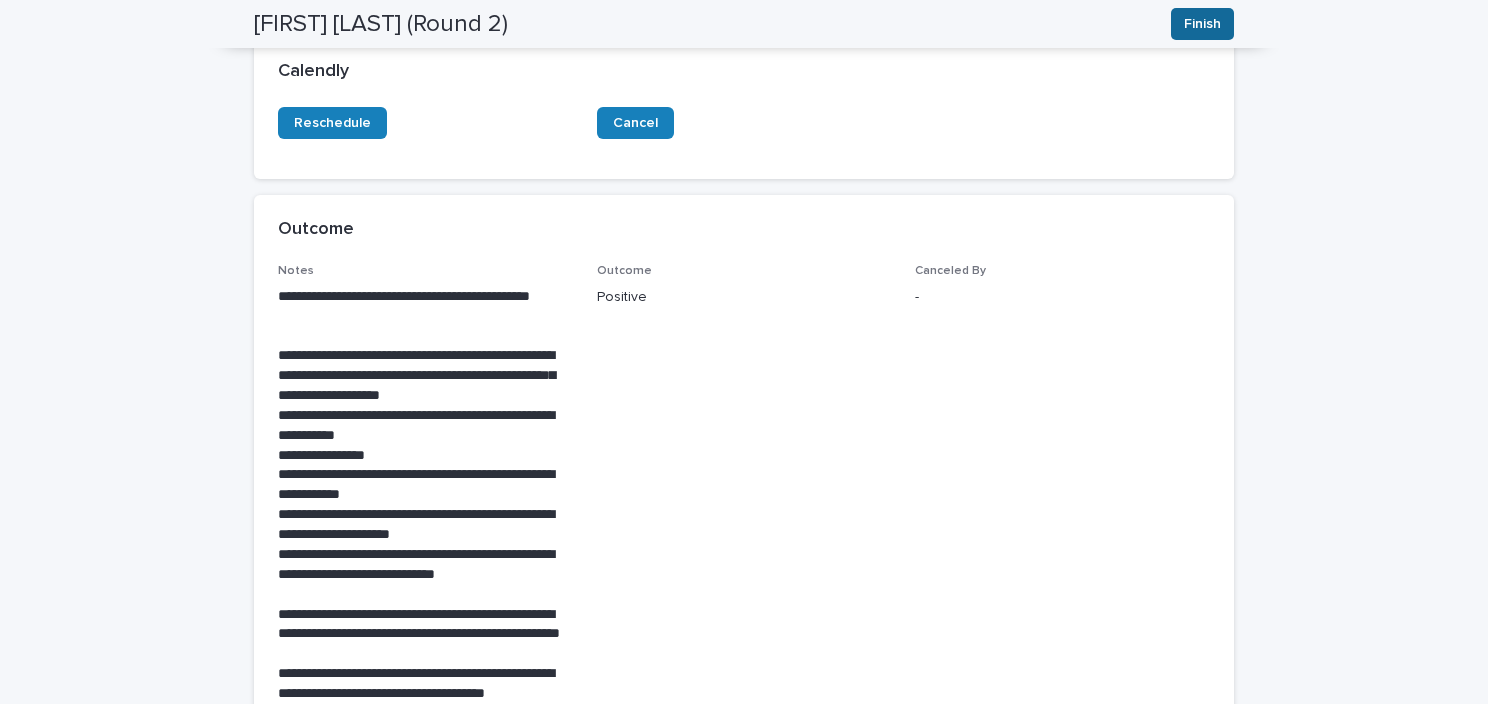 click on "Finish" at bounding box center [1202, 24] 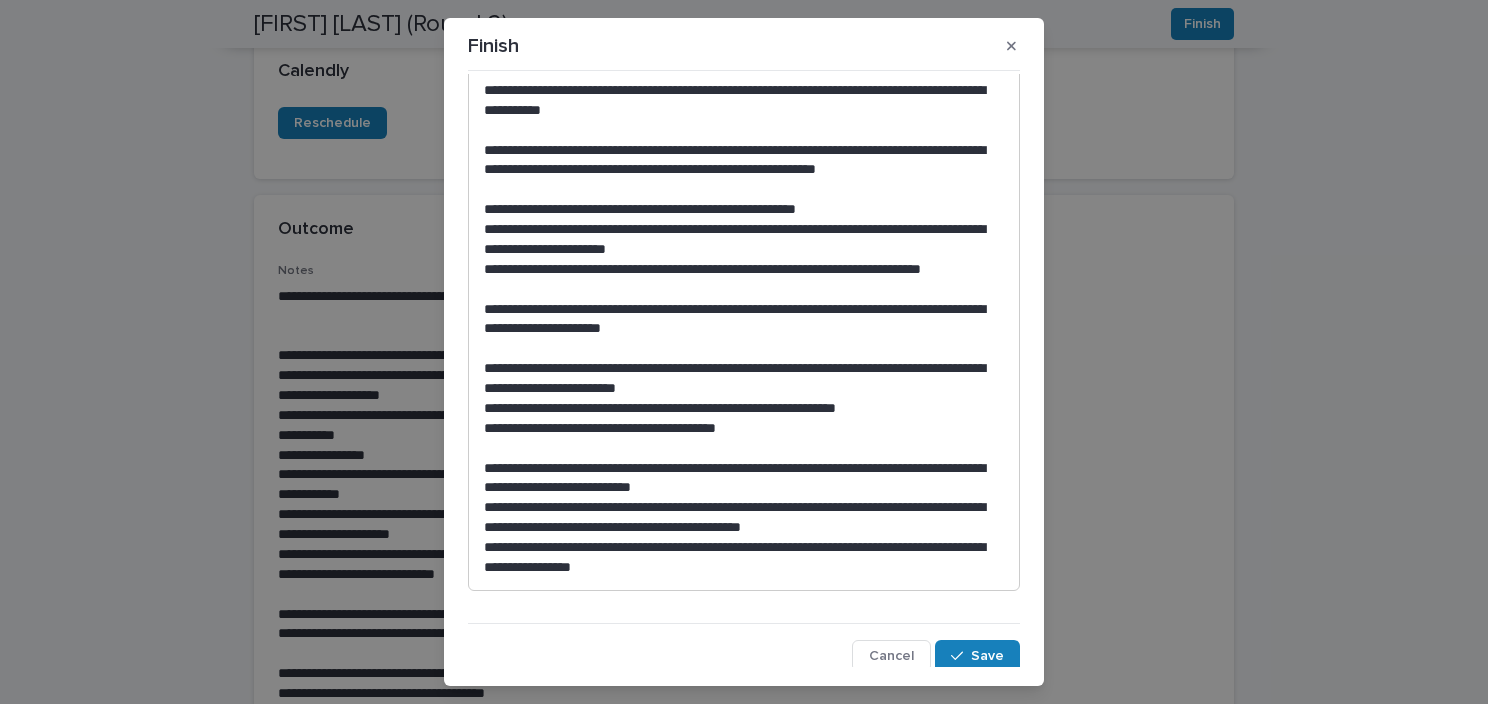 scroll, scrollTop: 703, scrollLeft: 0, axis: vertical 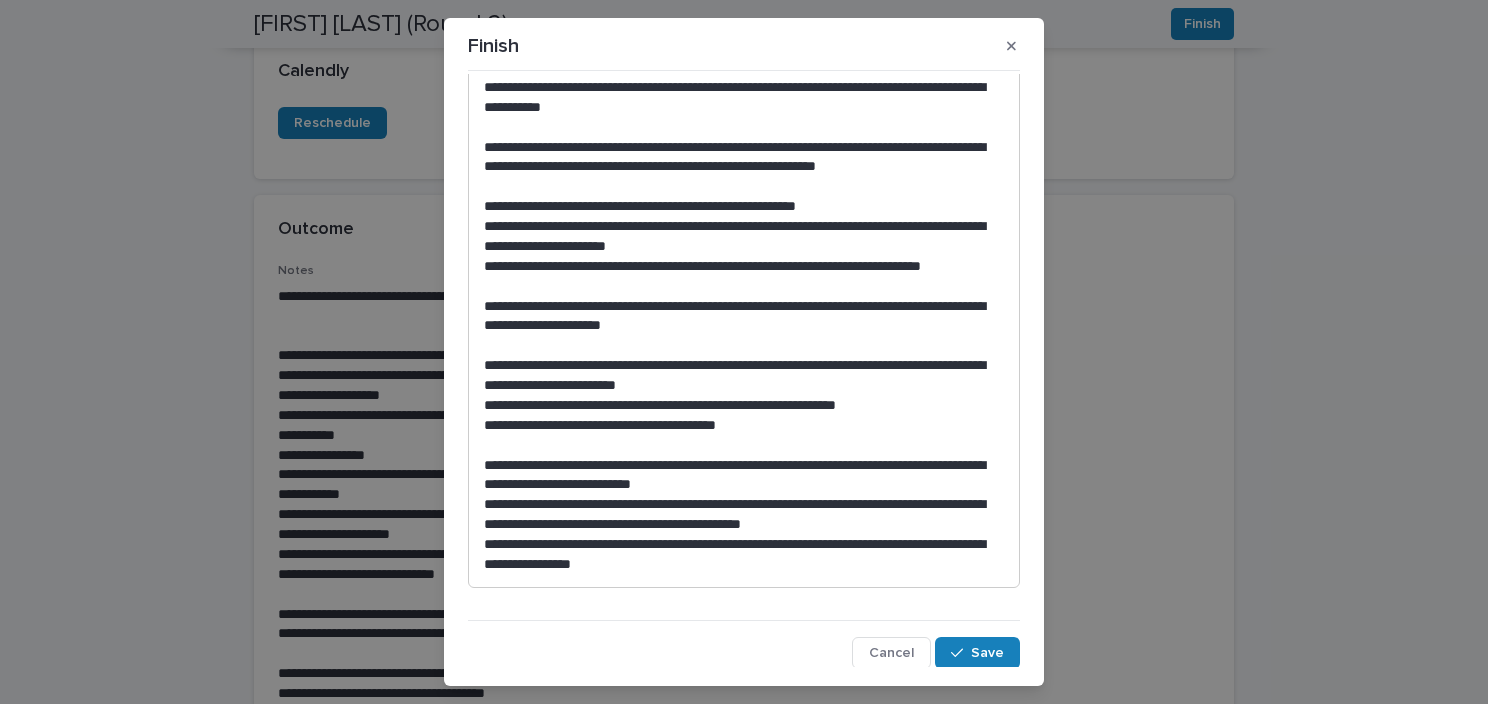 click on "**********" at bounding box center [739, 555] 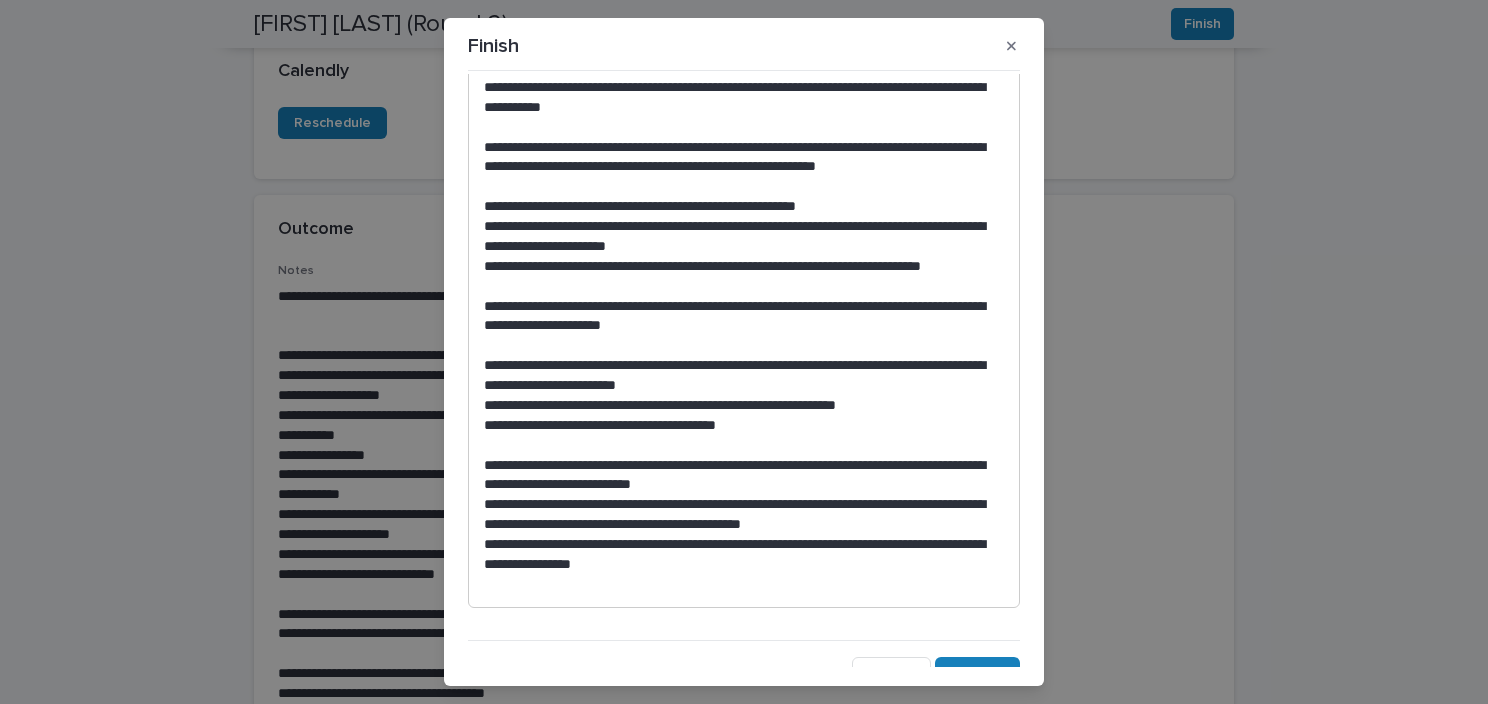 type 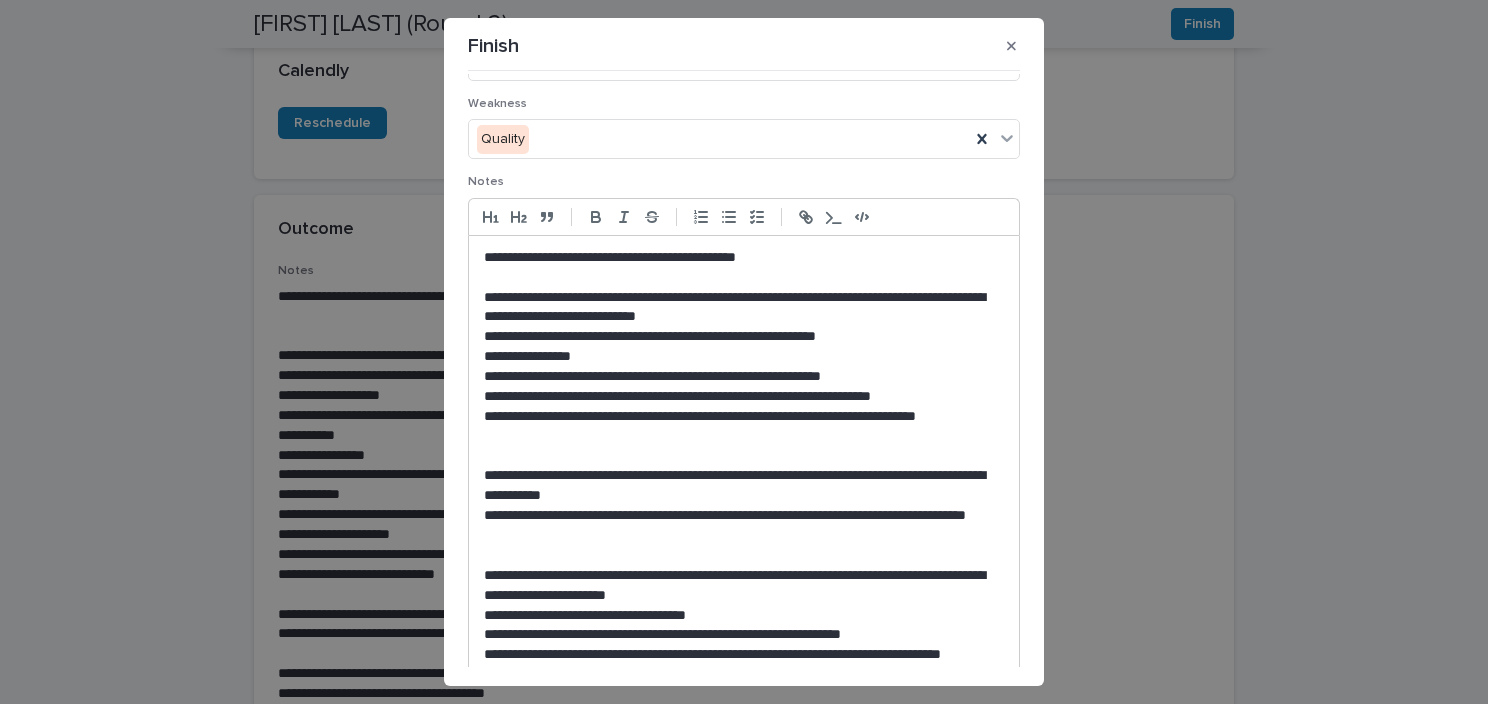 scroll, scrollTop: 0, scrollLeft: 0, axis: both 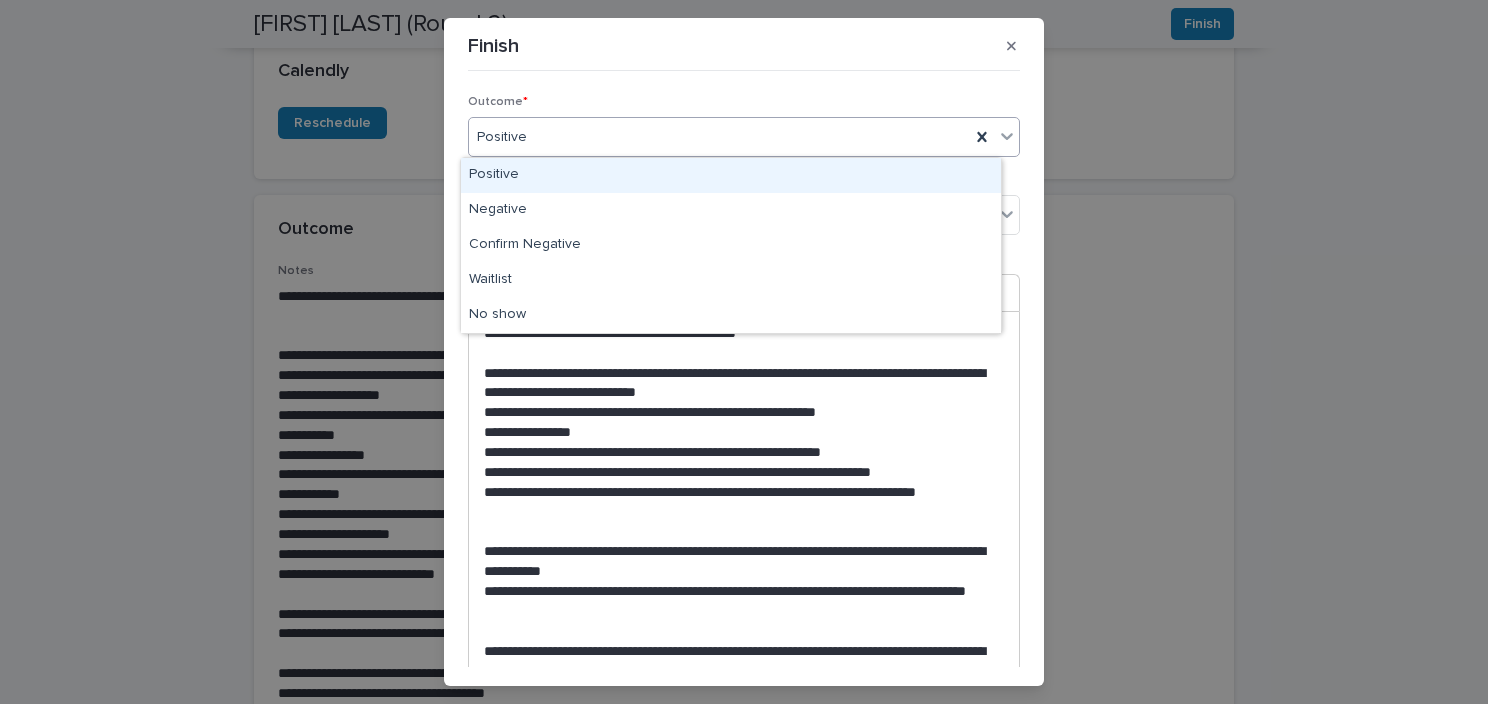 click on "Positive" at bounding box center [719, 137] 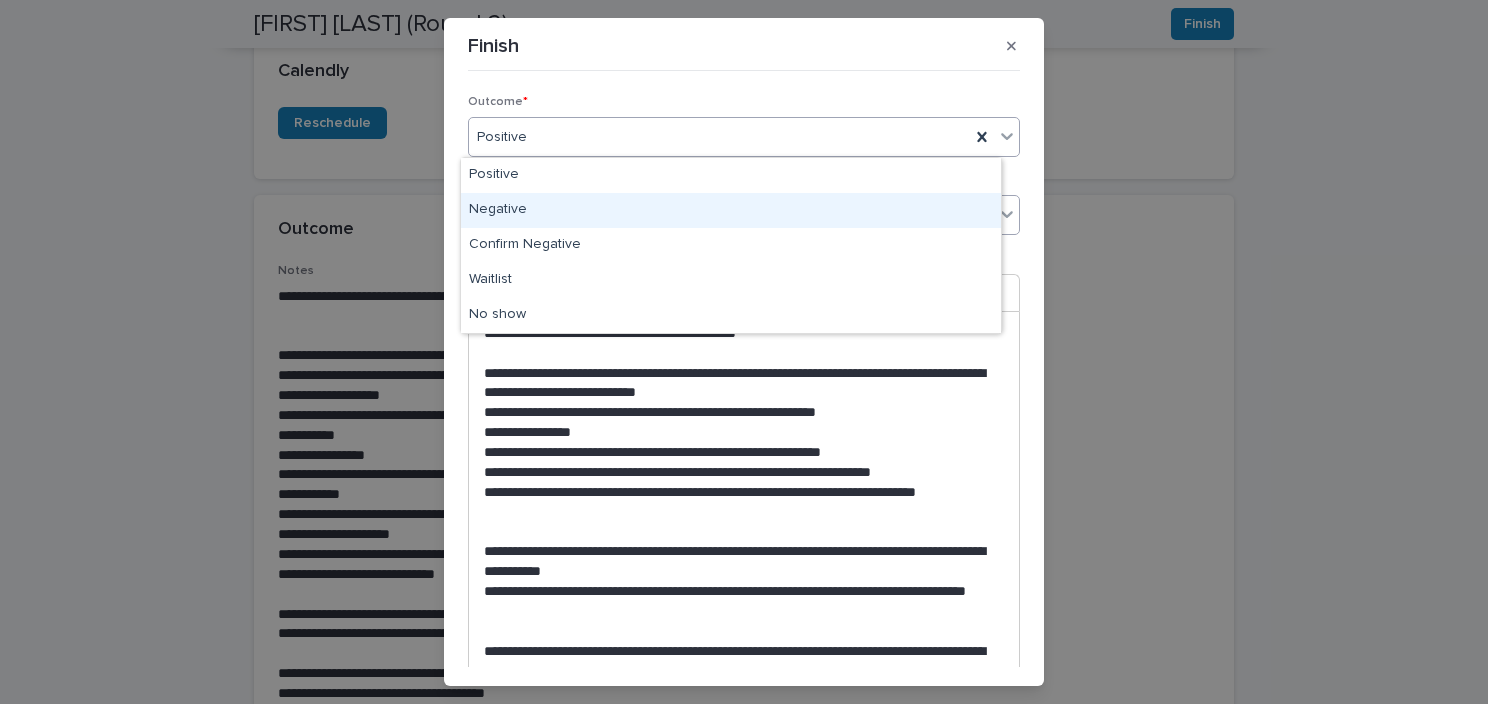 click on "Negative" at bounding box center (731, 210) 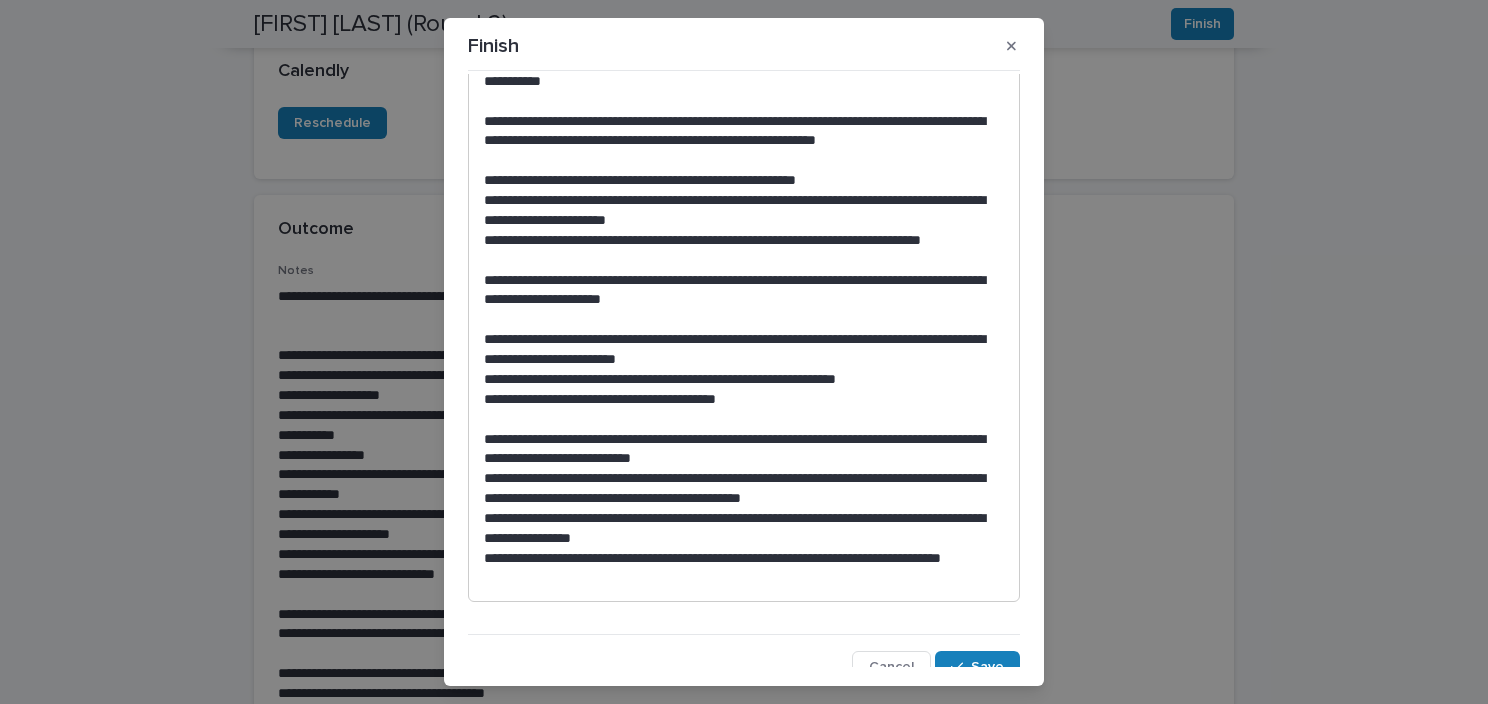 scroll, scrollTop: 743, scrollLeft: 0, axis: vertical 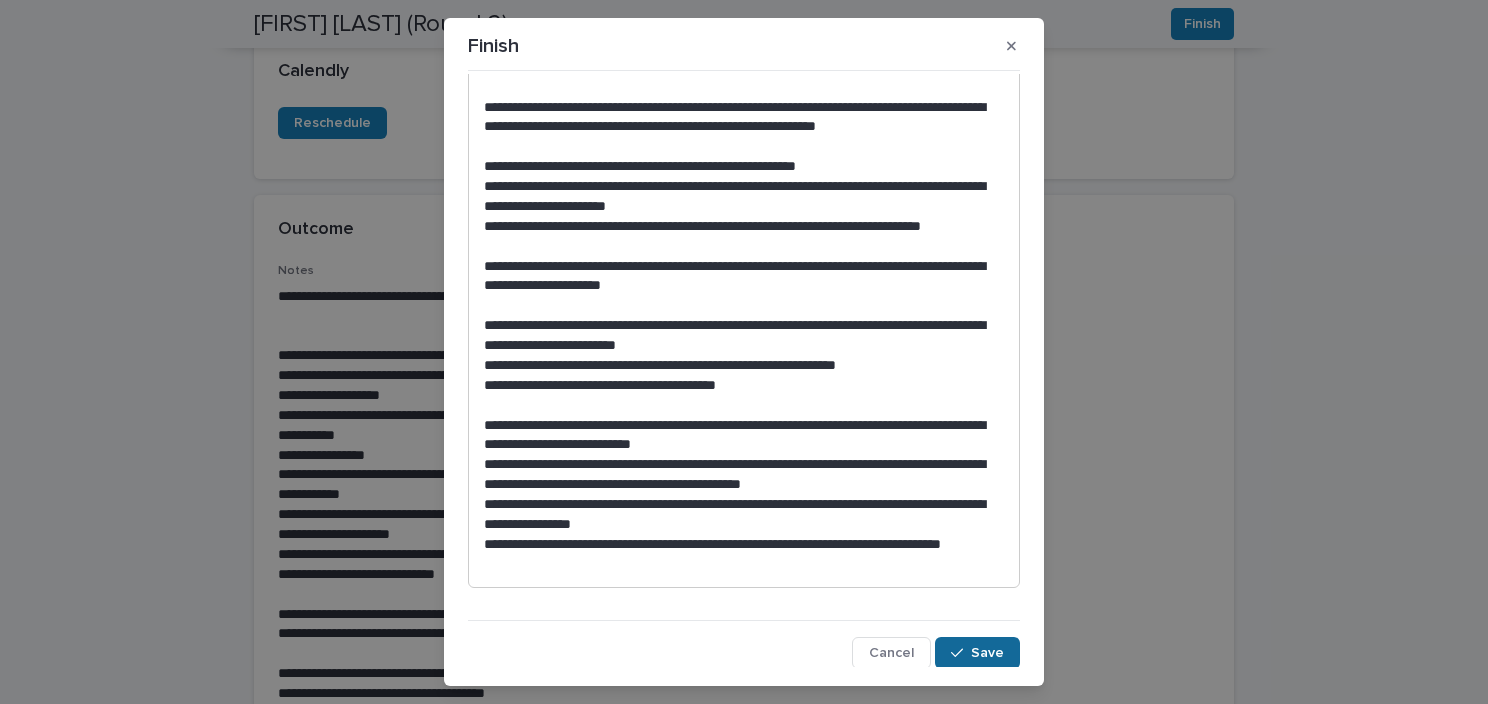 click on "Save" at bounding box center (987, 653) 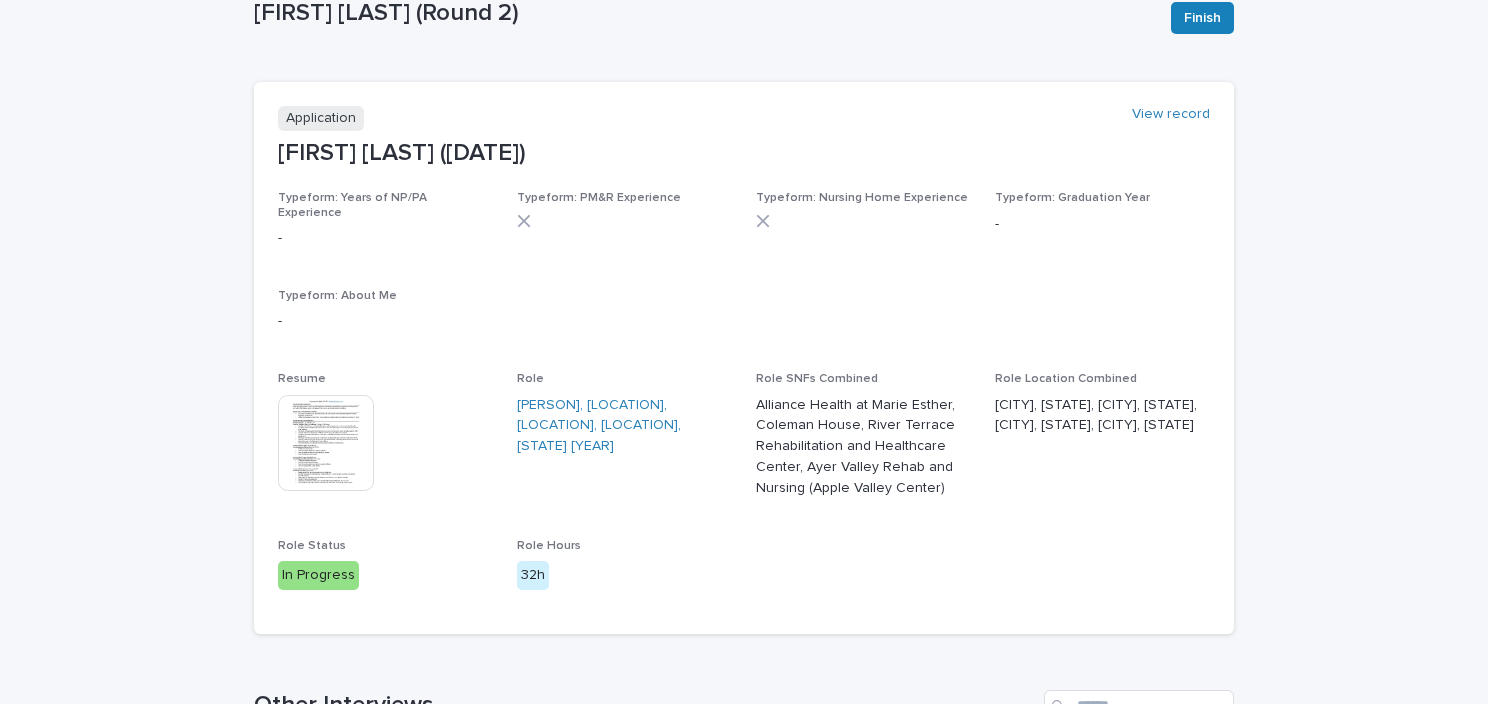 scroll, scrollTop: 0, scrollLeft: 0, axis: both 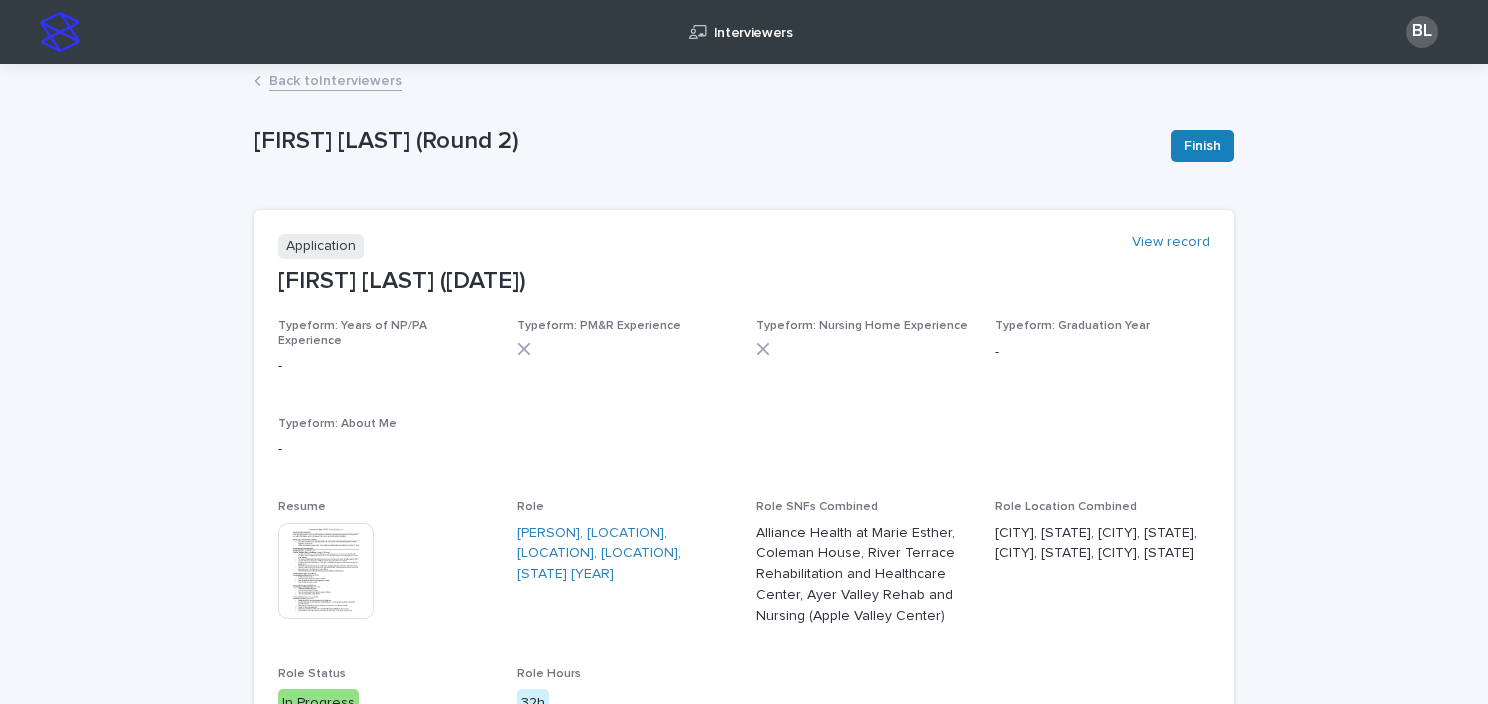 click on "Back to  Interviewers" at bounding box center (335, 79) 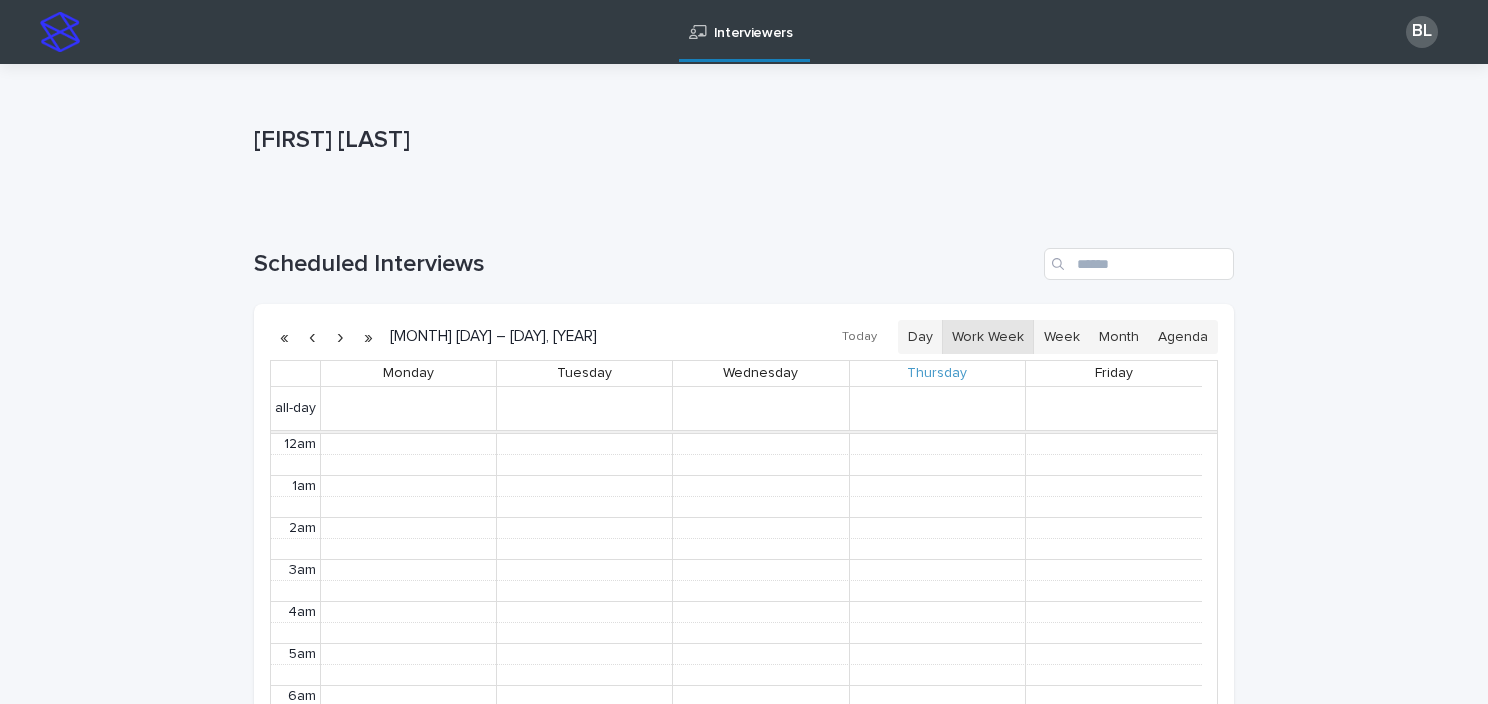 scroll, scrollTop: 252, scrollLeft: 0, axis: vertical 